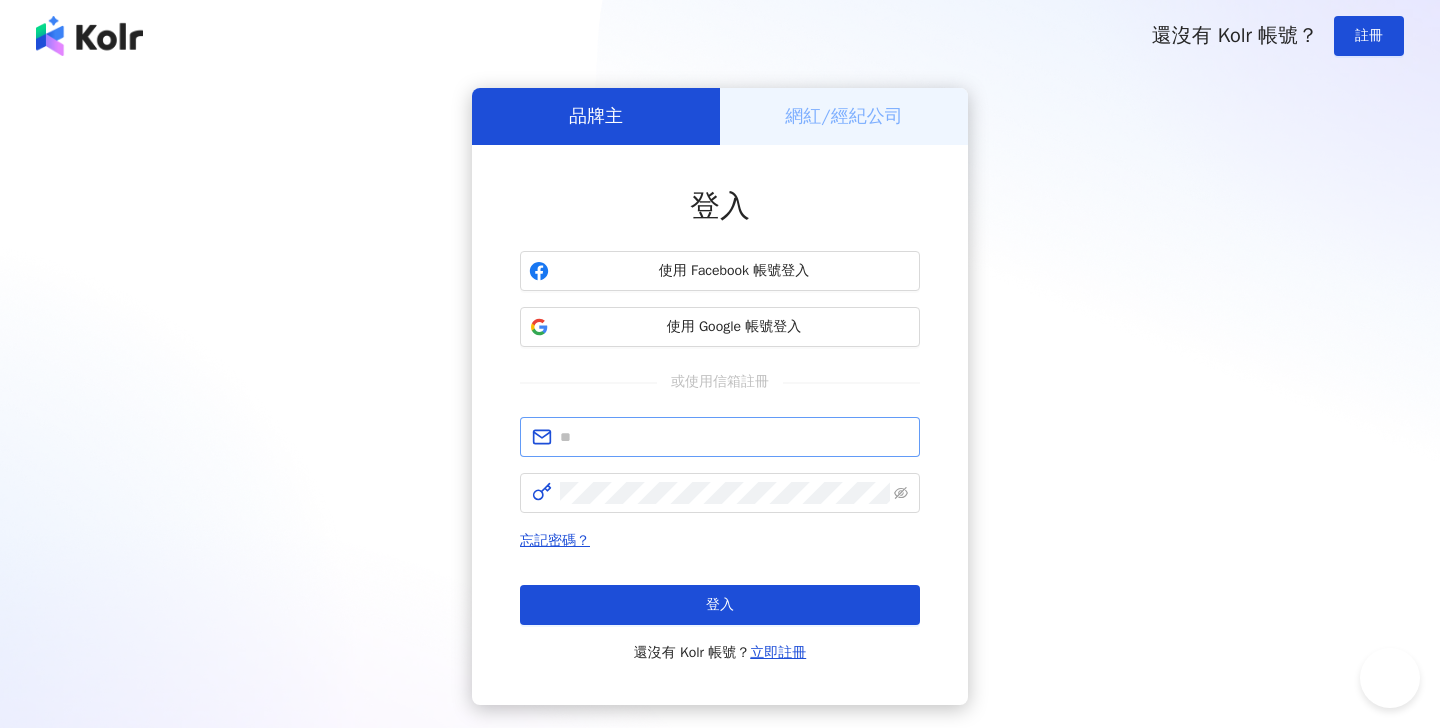 scroll, scrollTop: 0, scrollLeft: 0, axis: both 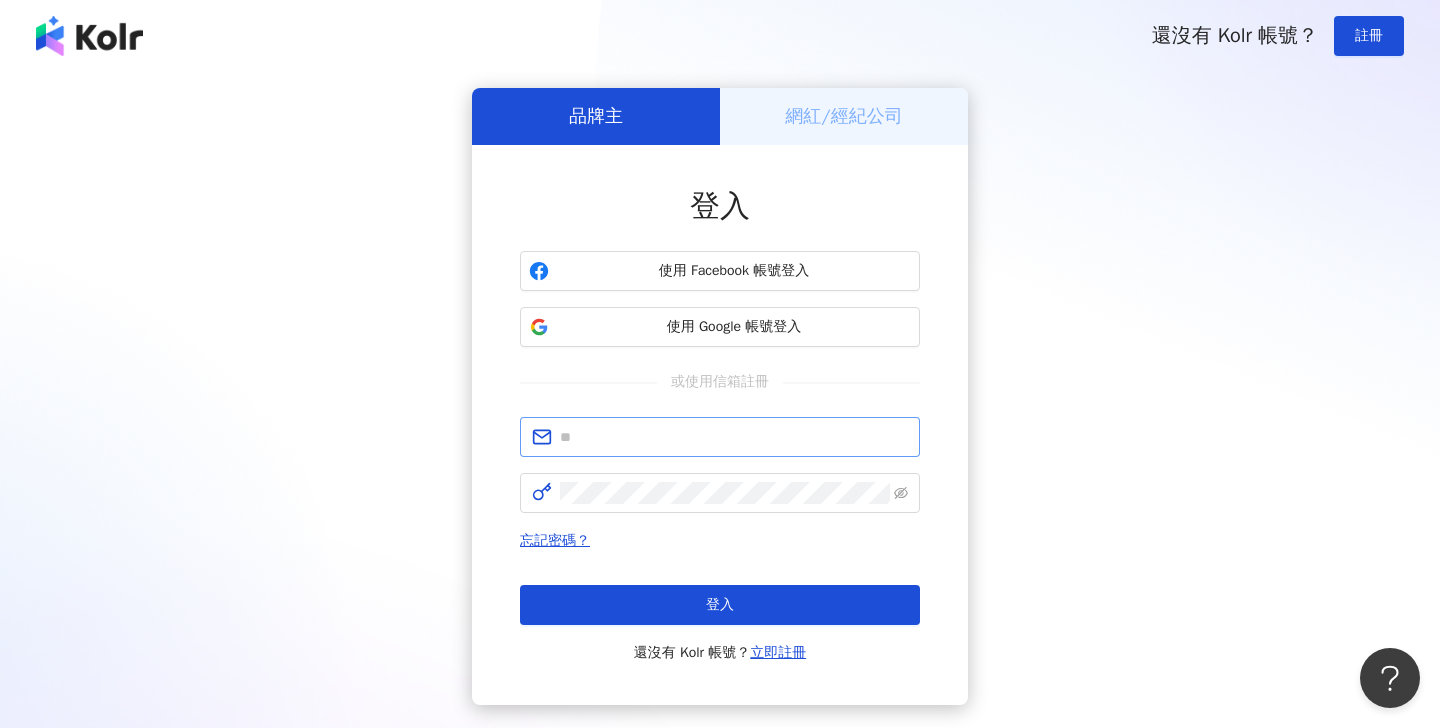 click at bounding box center [720, 437] 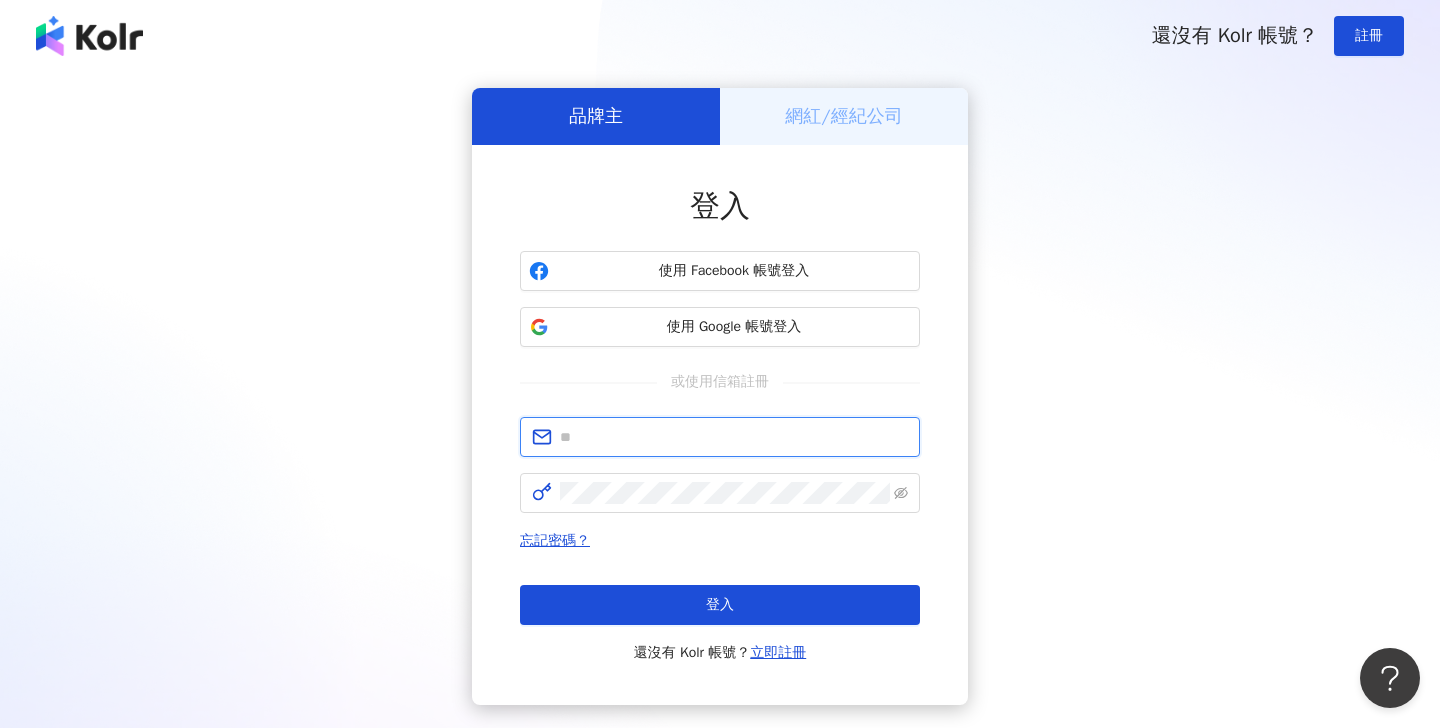 click at bounding box center (734, 437) 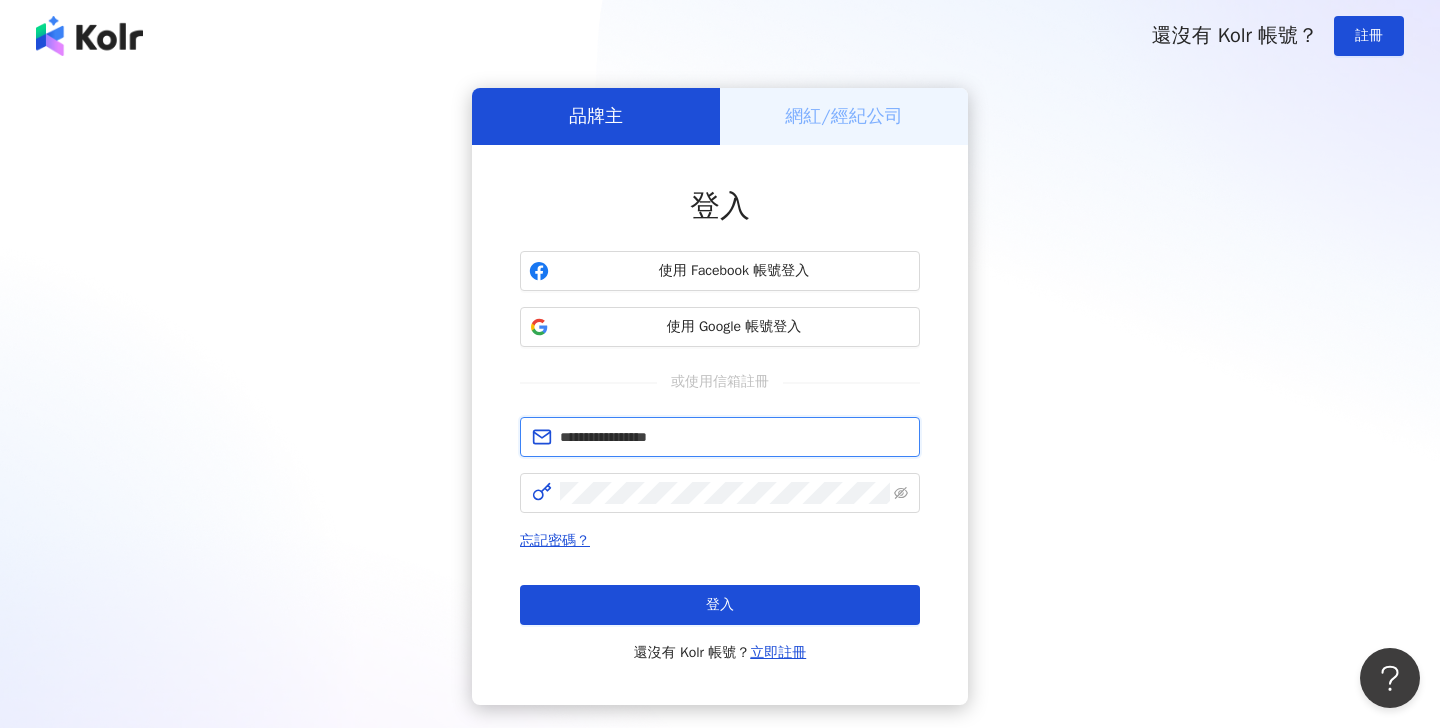 type on "**********" 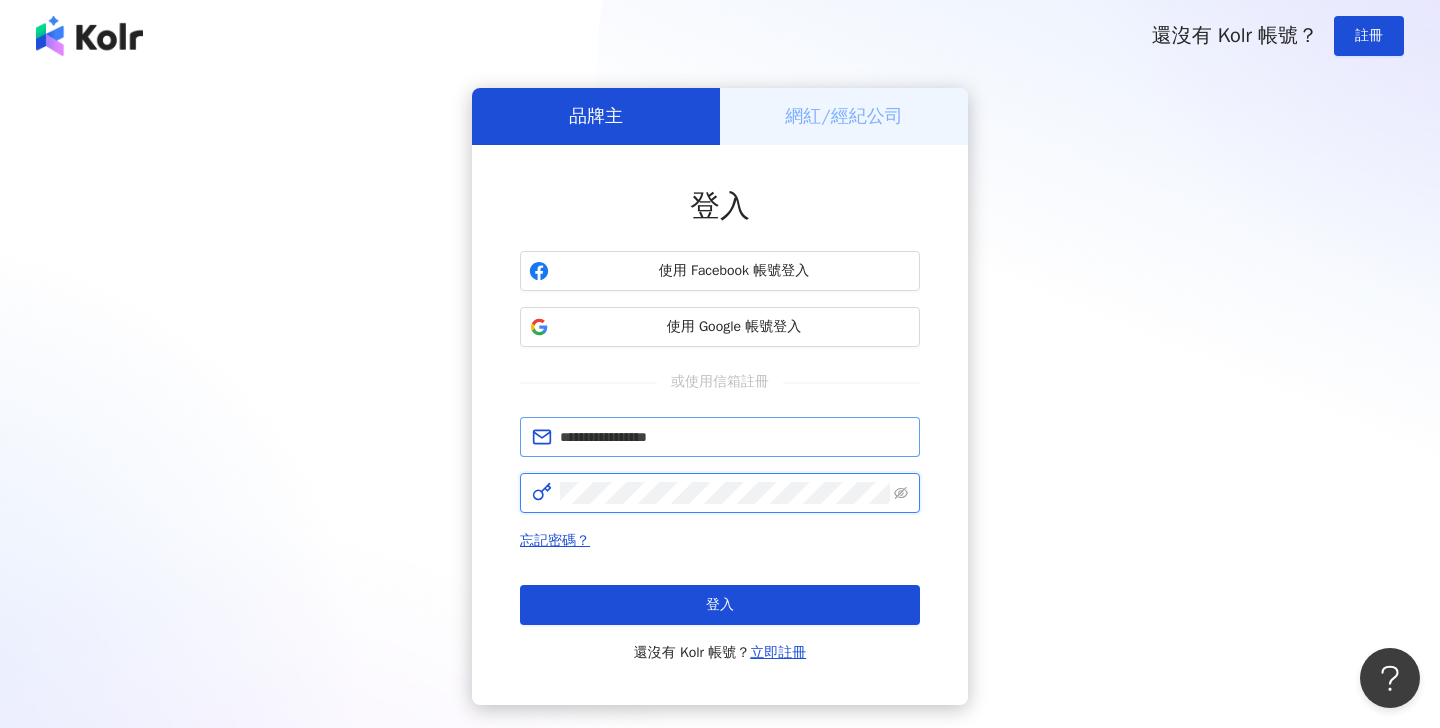 click on "登入" at bounding box center (720, 605) 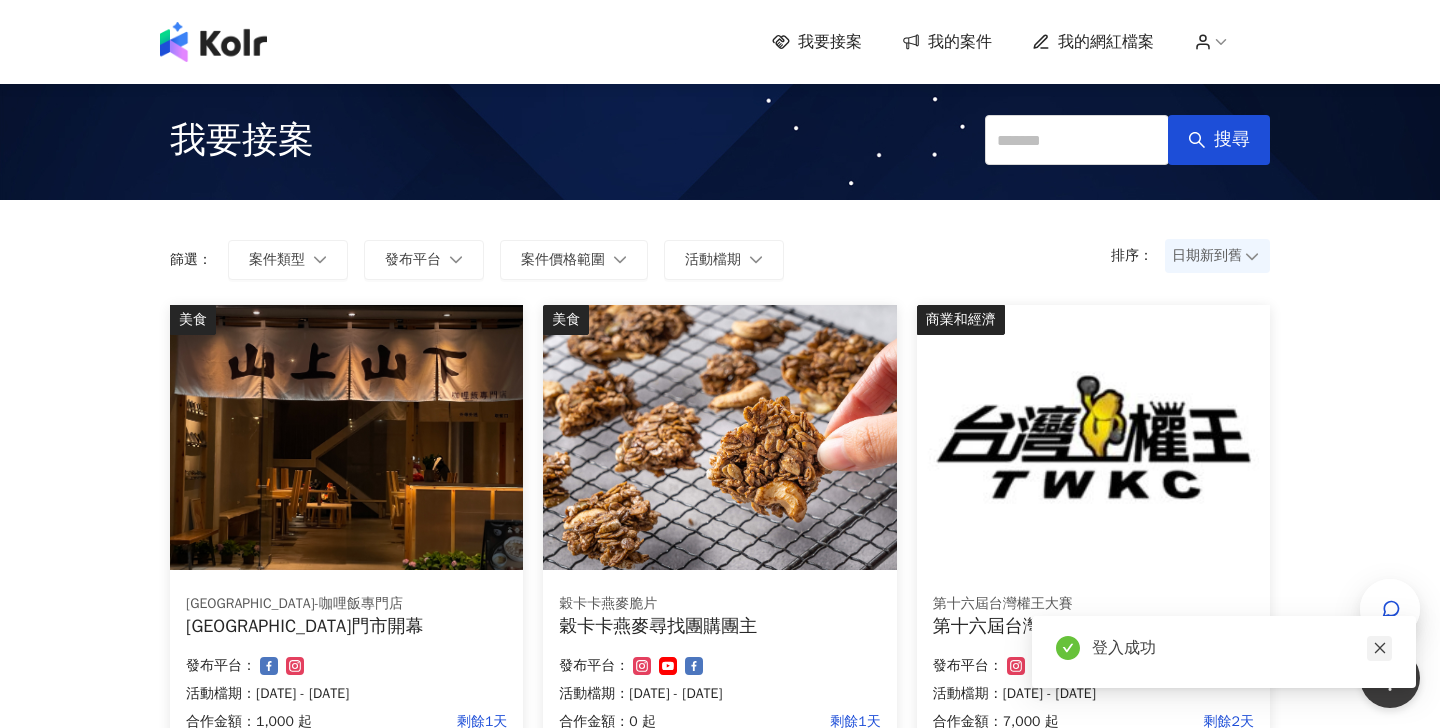 click 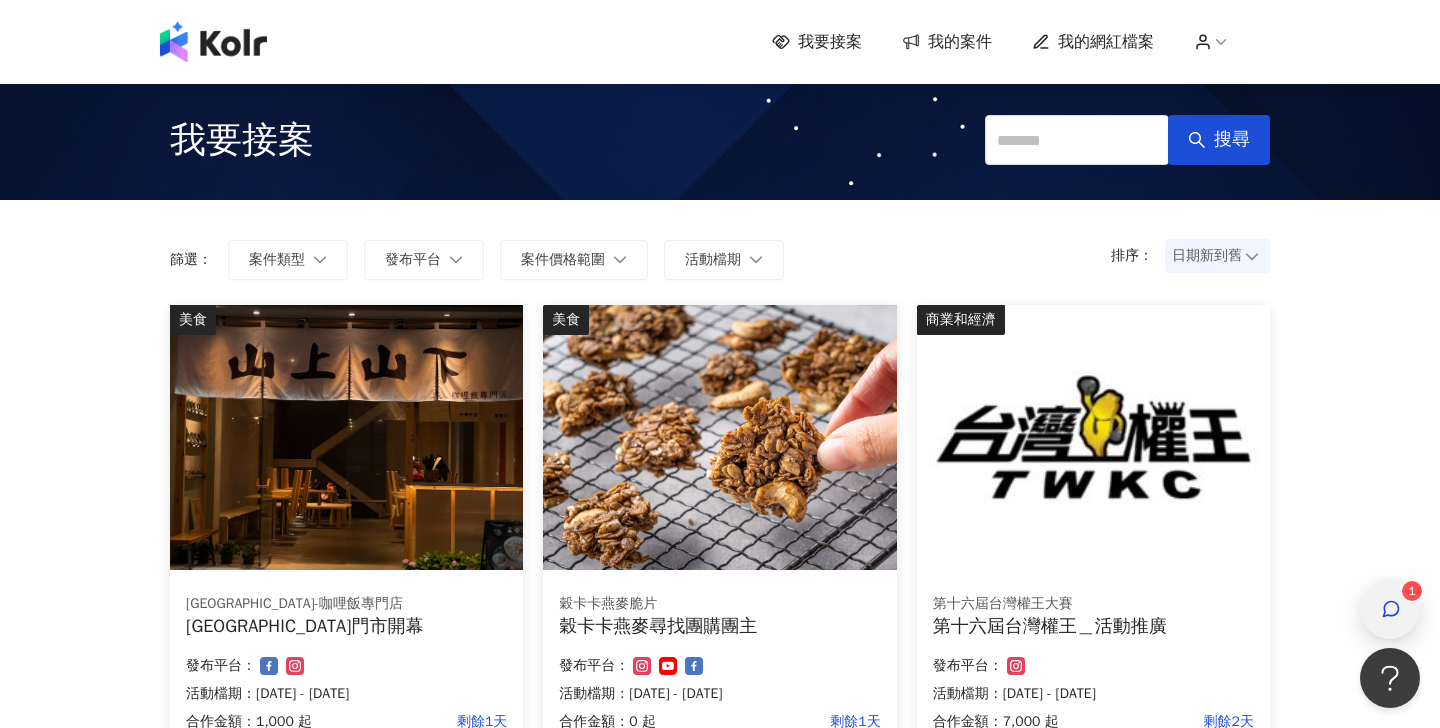 click at bounding box center [1390, 609] 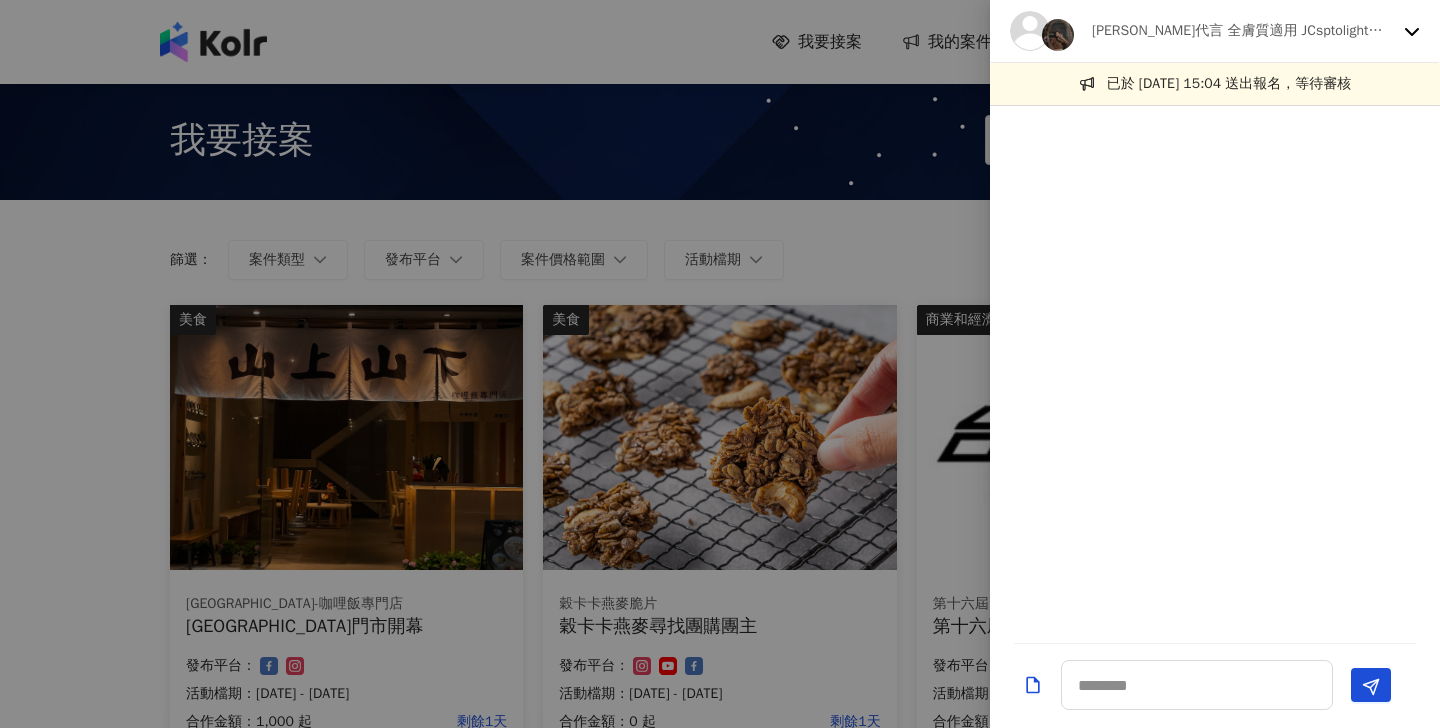 click on "[PERSON_NAME]代言 全膚質適用 JCsptolight聚光燈面膜" at bounding box center (1244, 31) 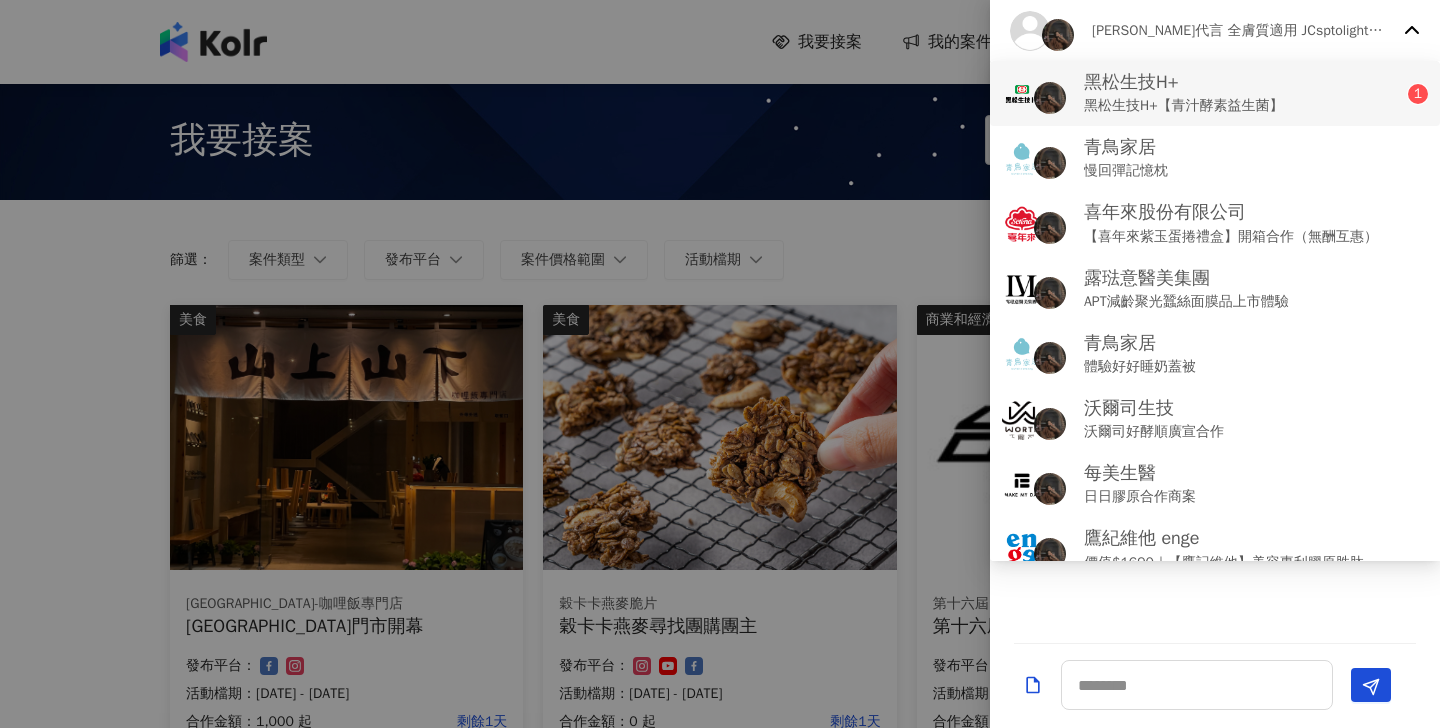click on "黑松生技H+【青汁酵素益生菌】" at bounding box center (1184, 106) 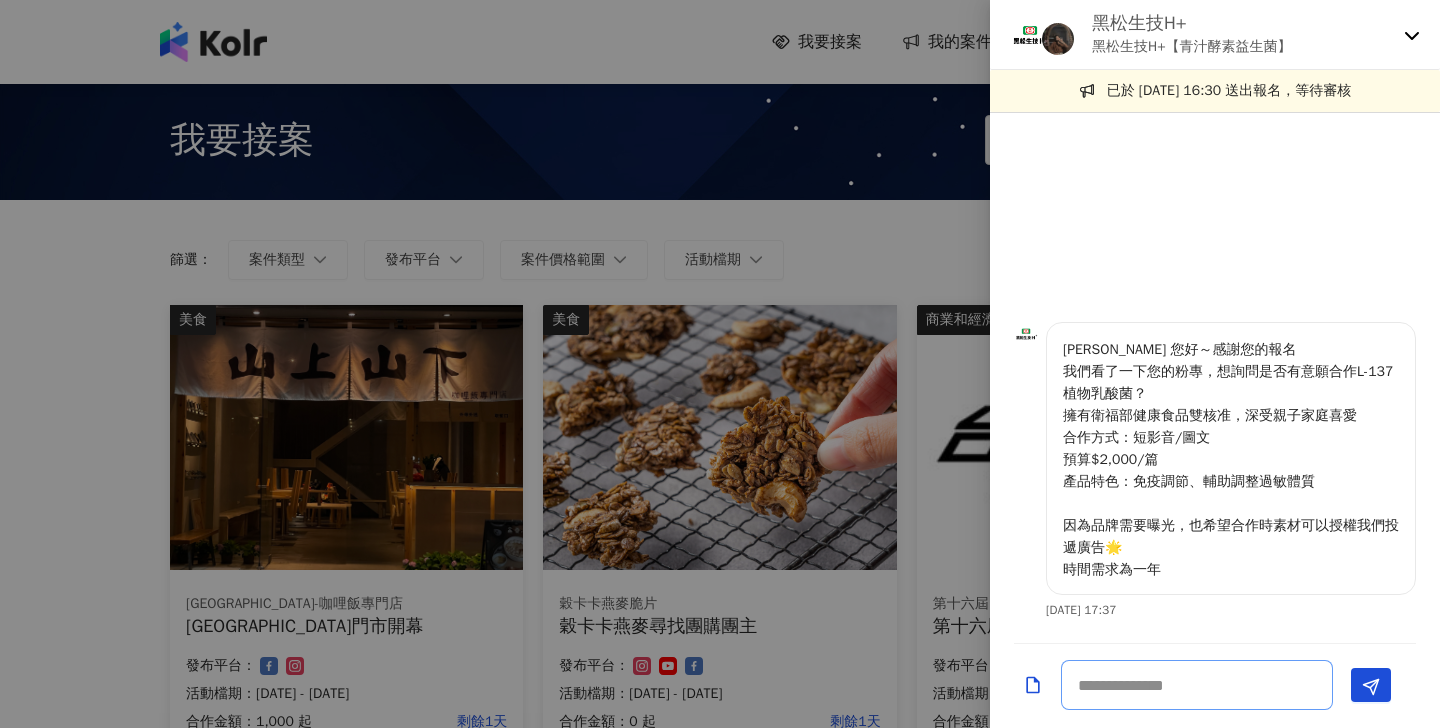click at bounding box center (1197, 685) 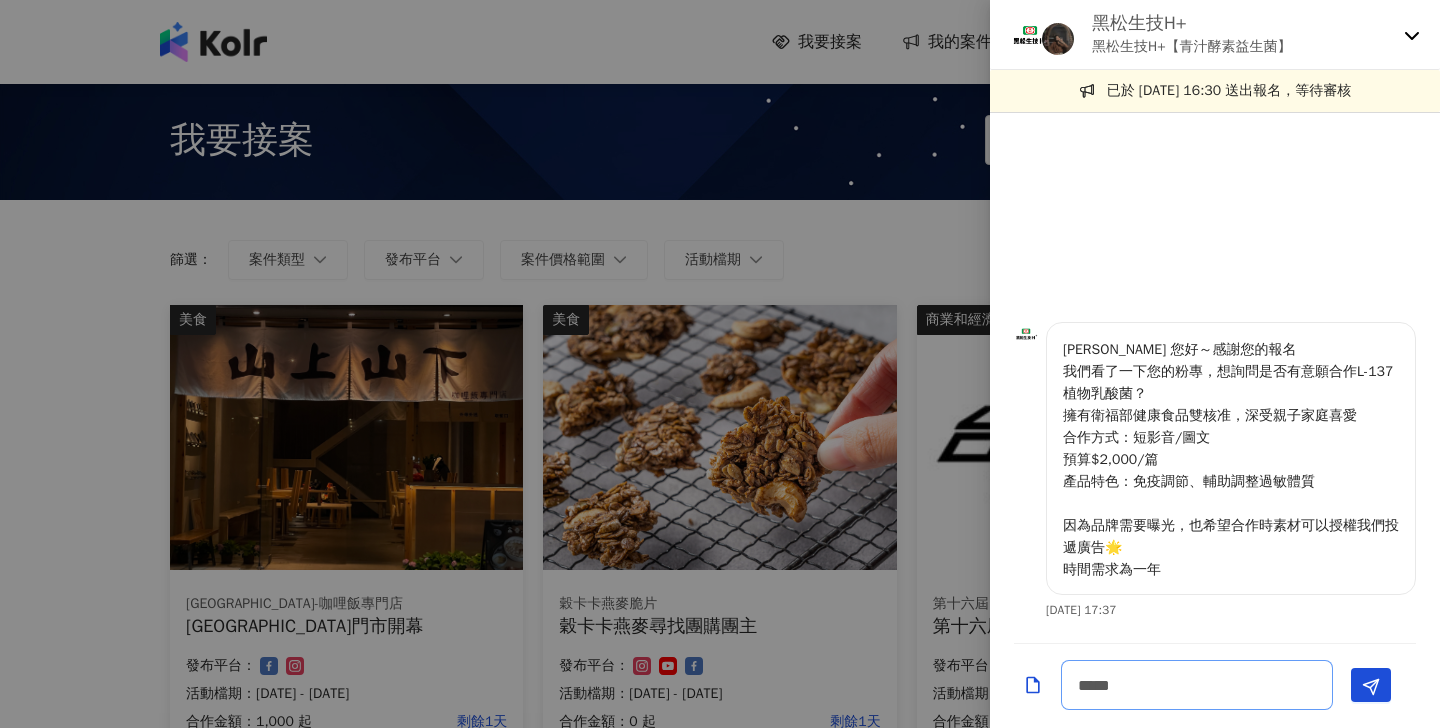 type on "******" 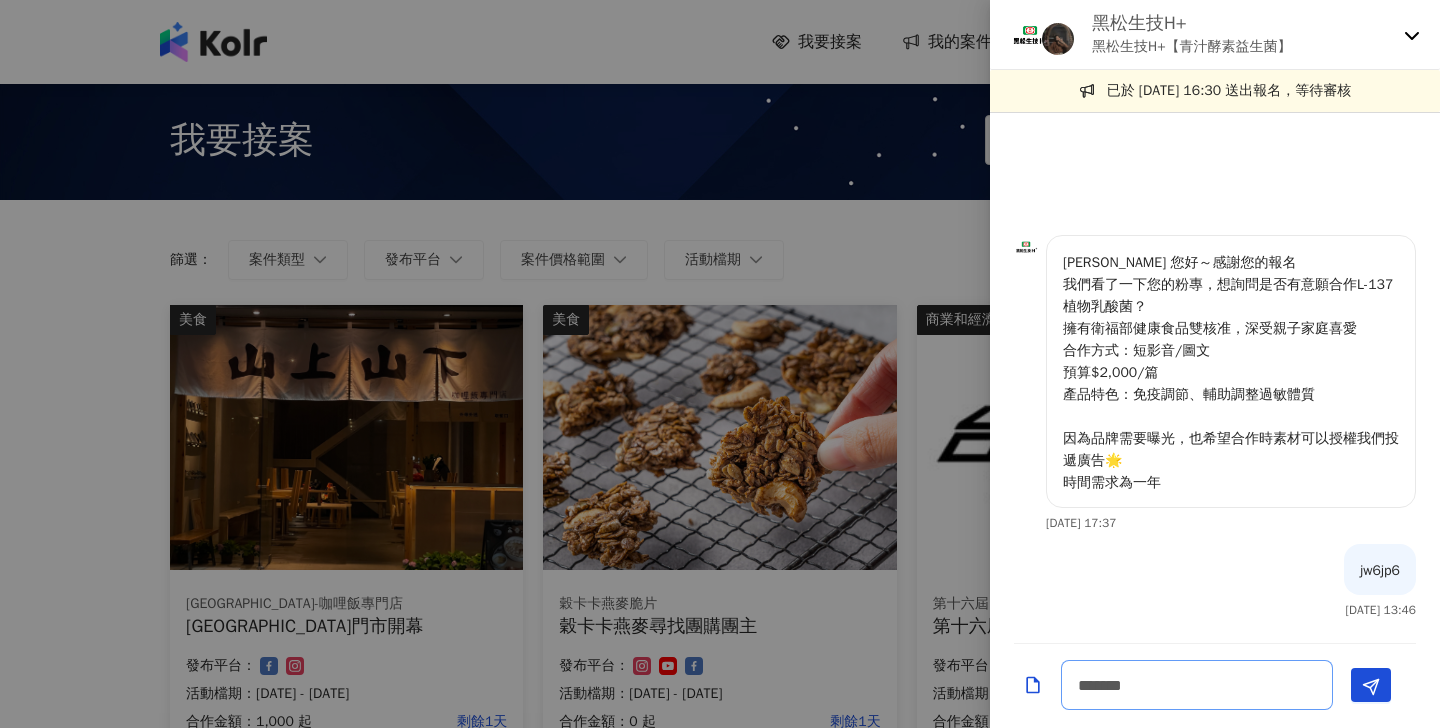 type on "*****" 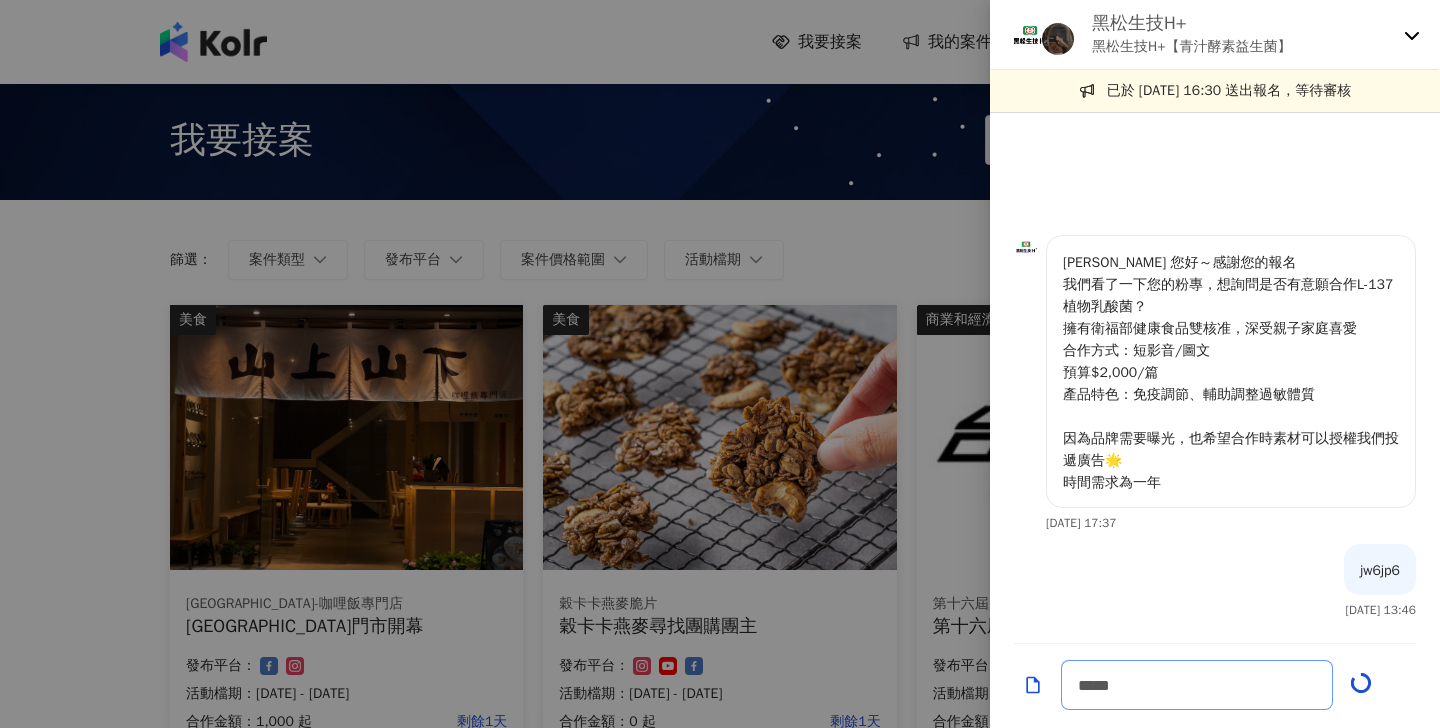 type 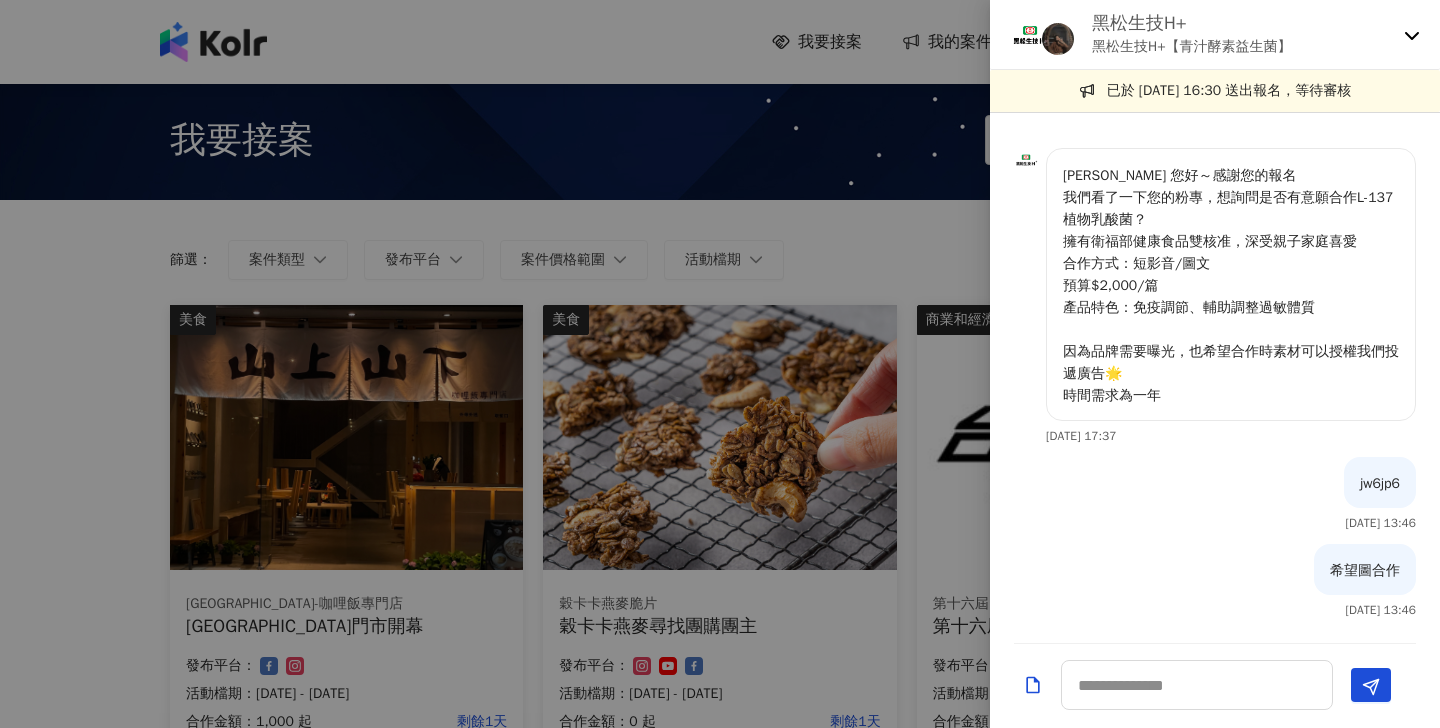click at bounding box center (1058, 39) 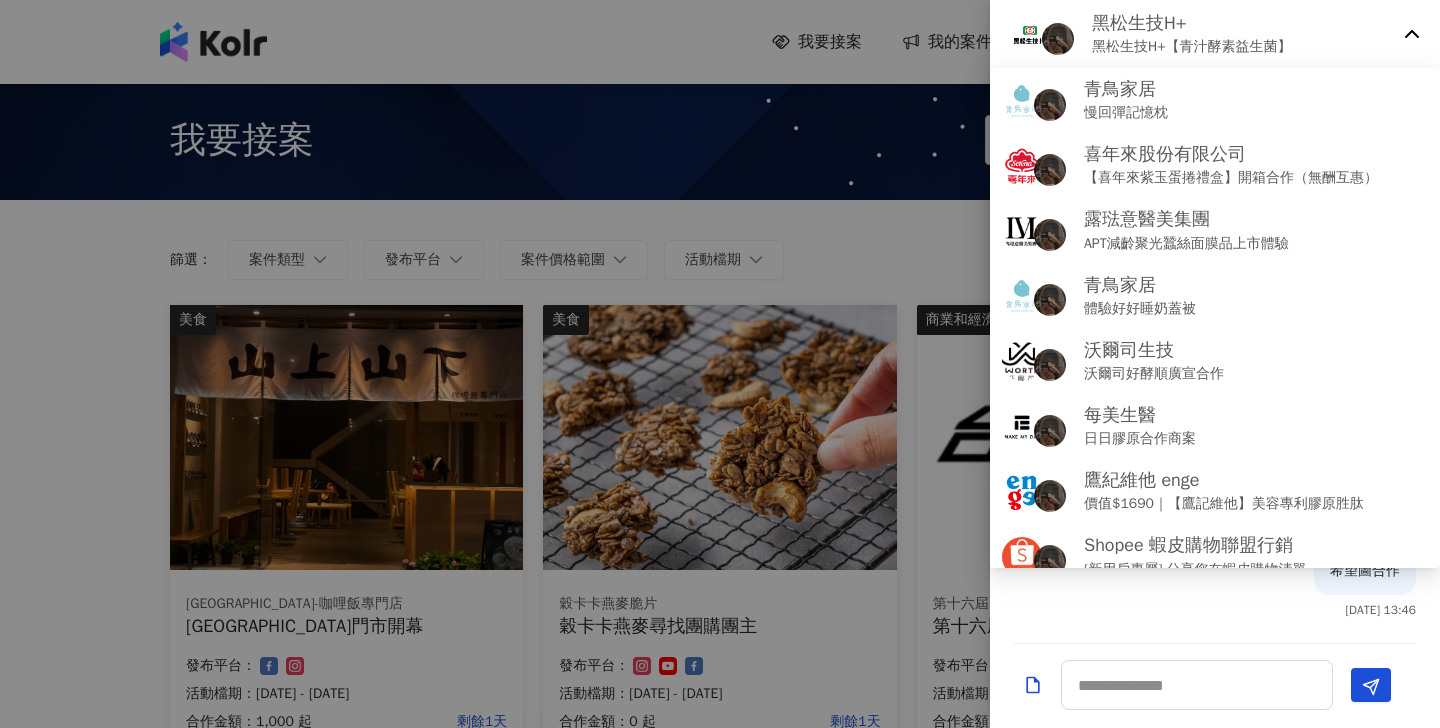 click on "黑松生技H+" at bounding box center [1192, 23] 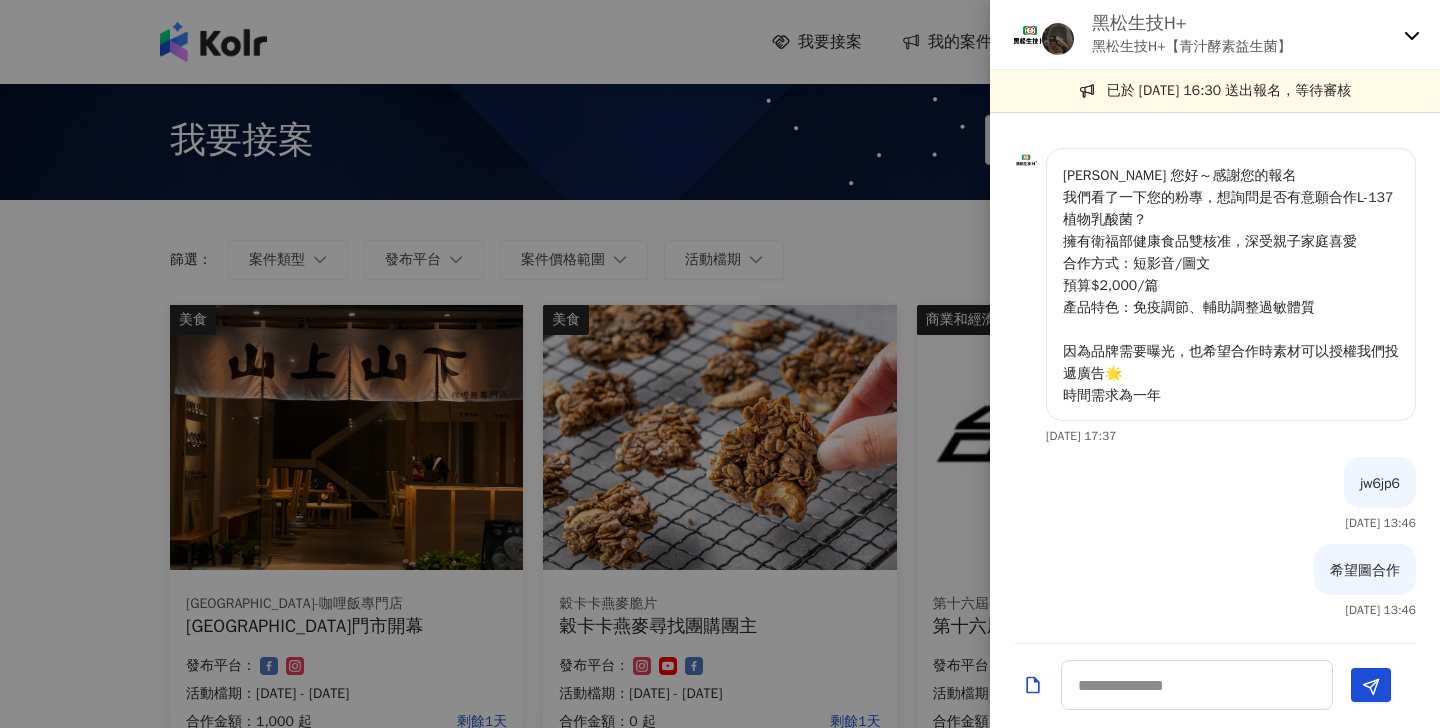 click at bounding box center [720, 364] 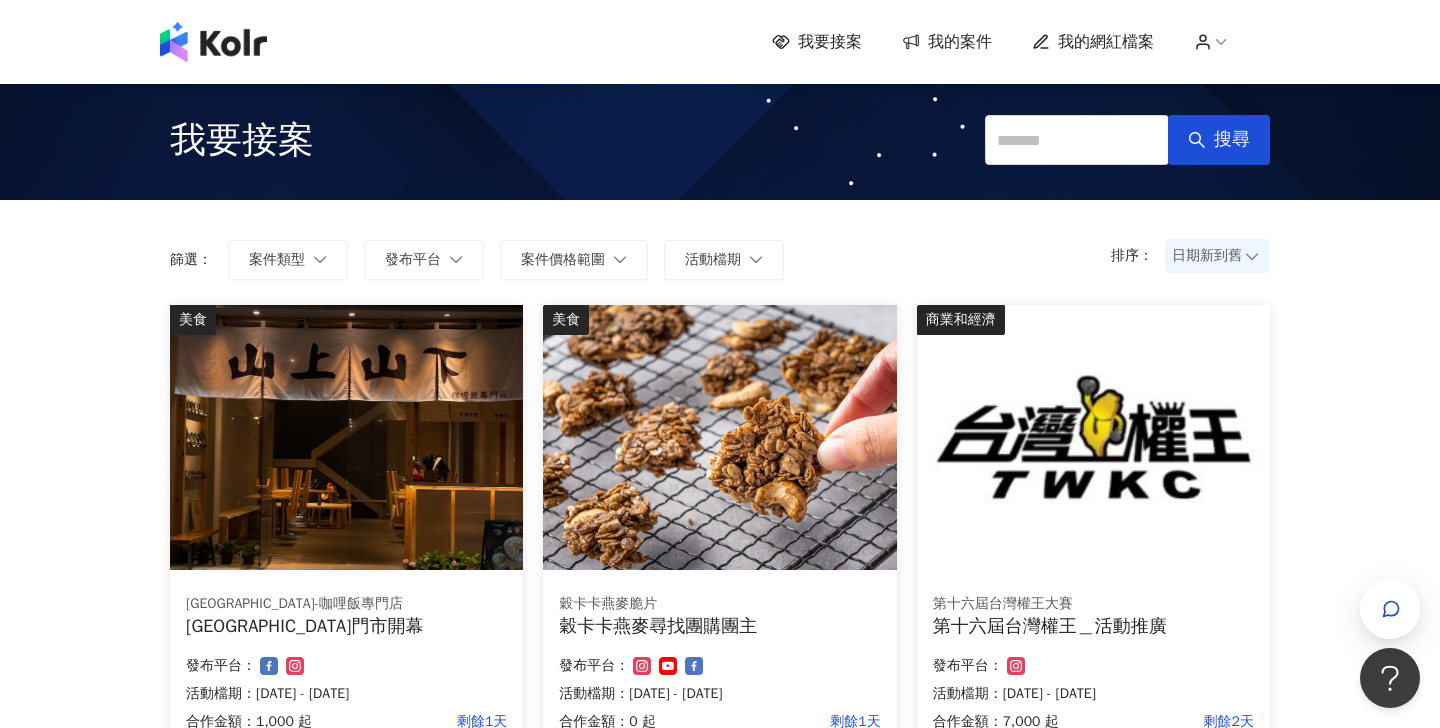 click on "我的案件" at bounding box center (960, 42) 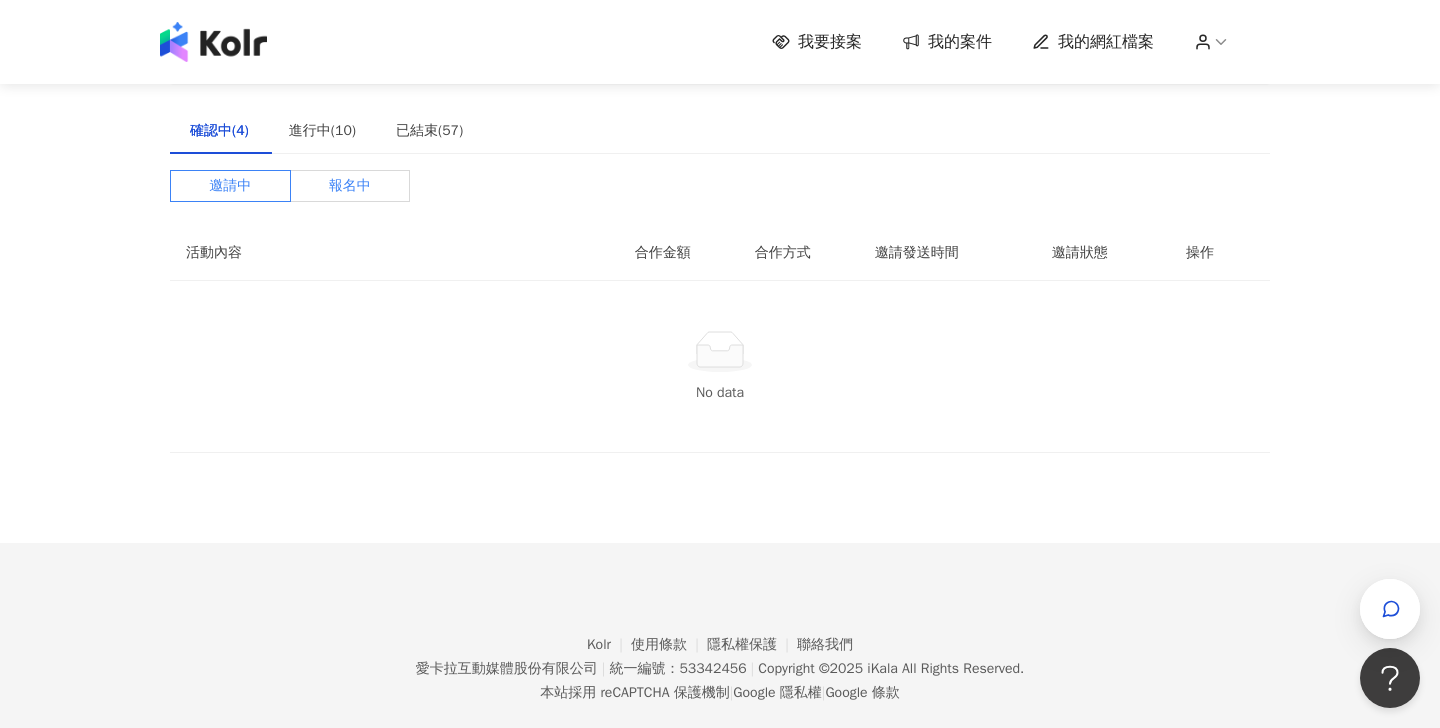 click on "報名中" at bounding box center [350, 186] 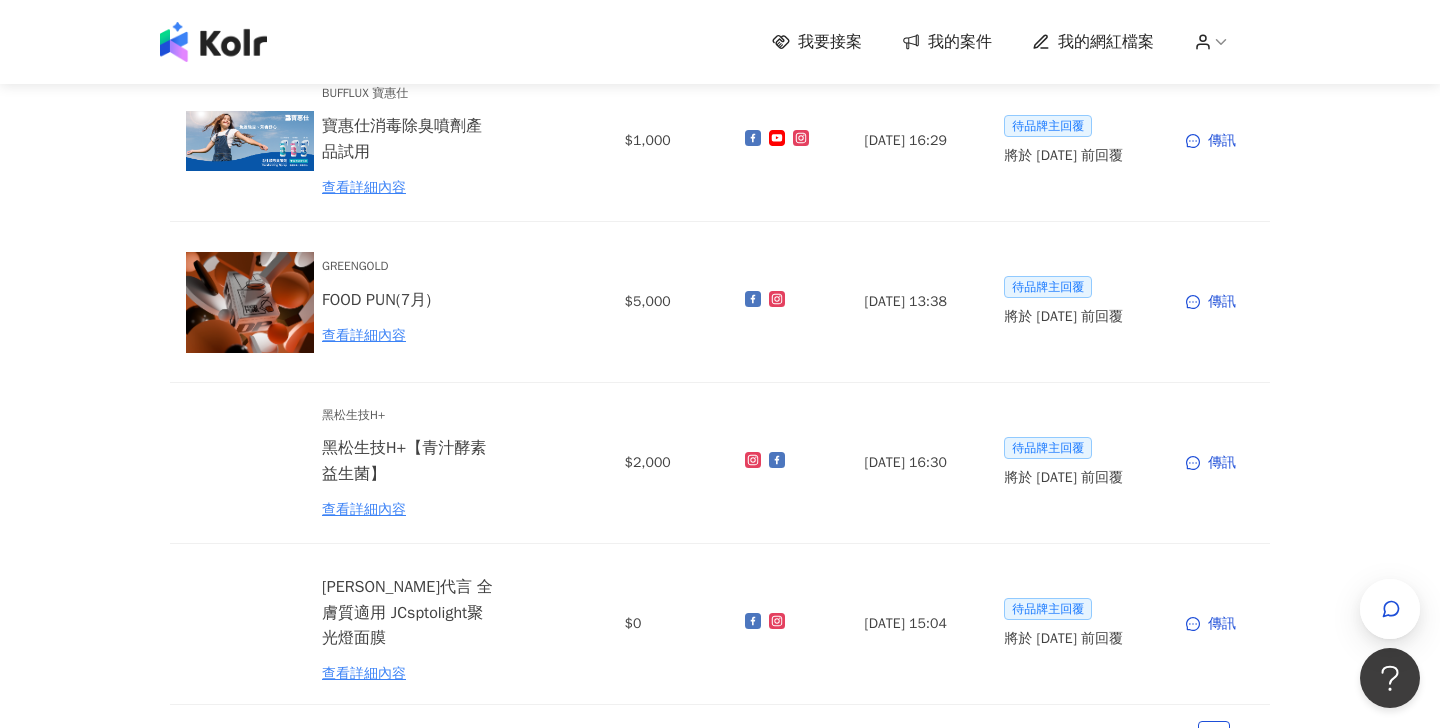 scroll, scrollTop: 236, scrollLeft: 0, axis: vertical 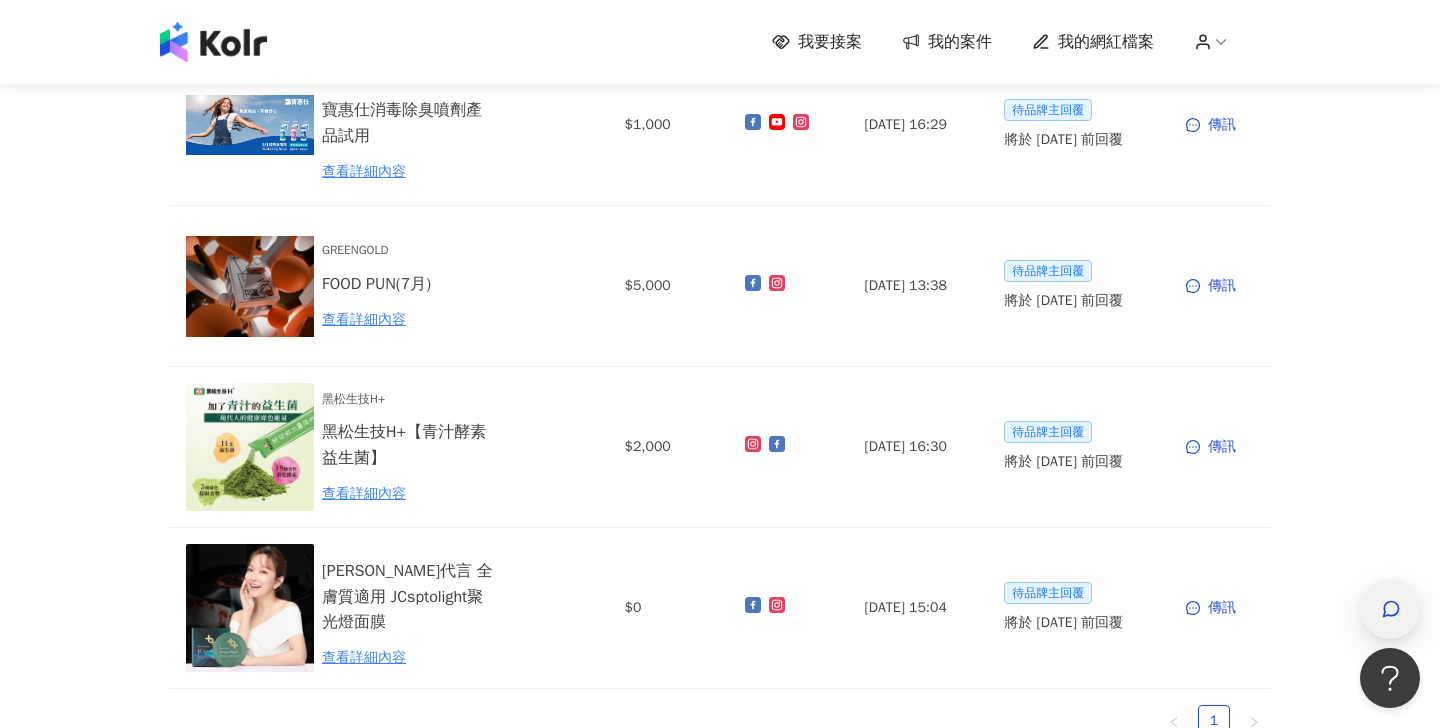 click 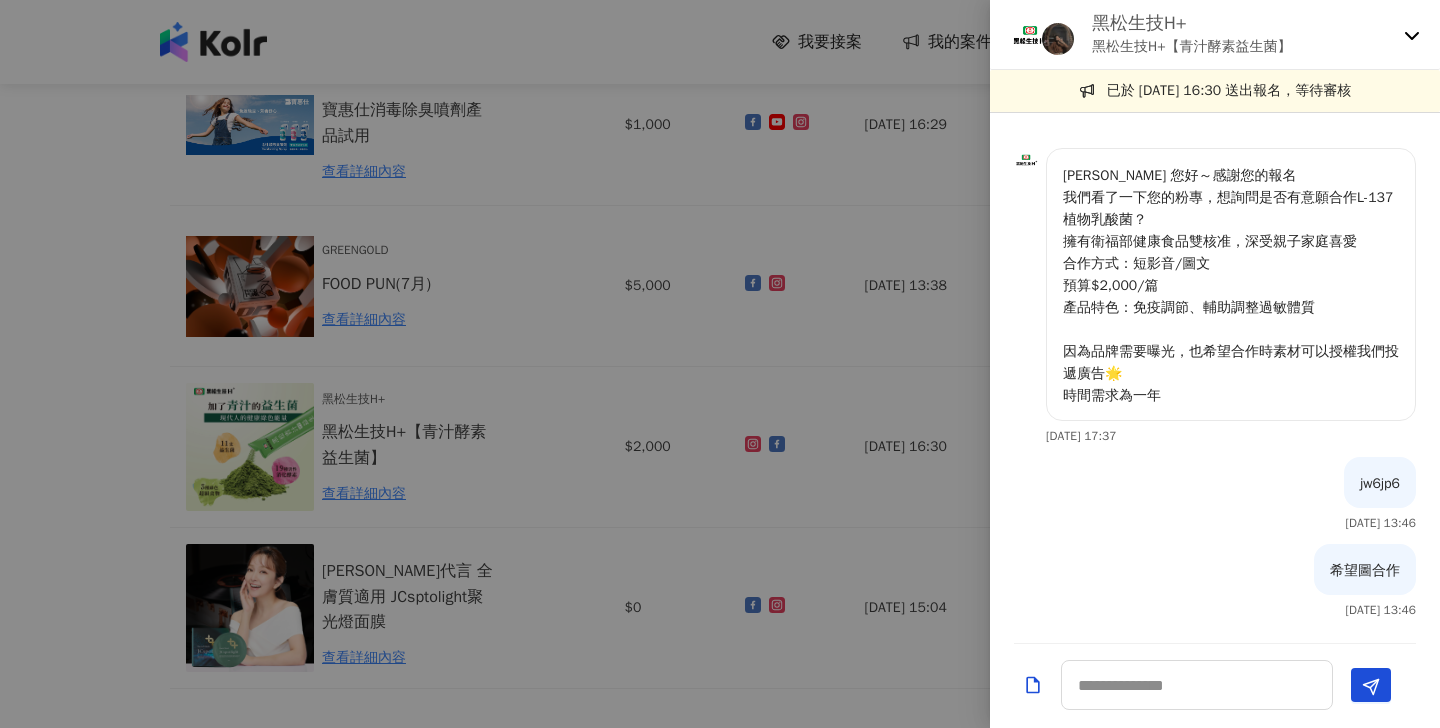 click at bounding box center [720, 364] 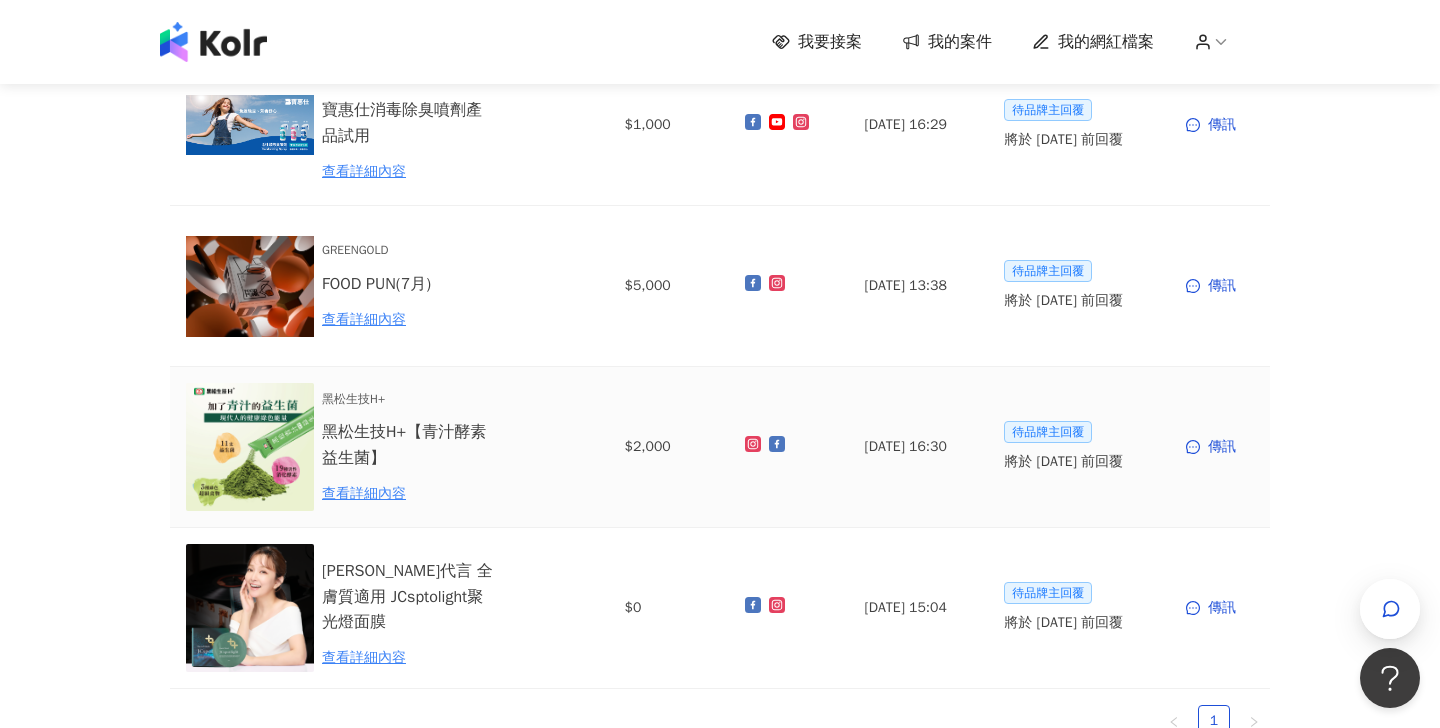 click at bounding box center (250, 447) 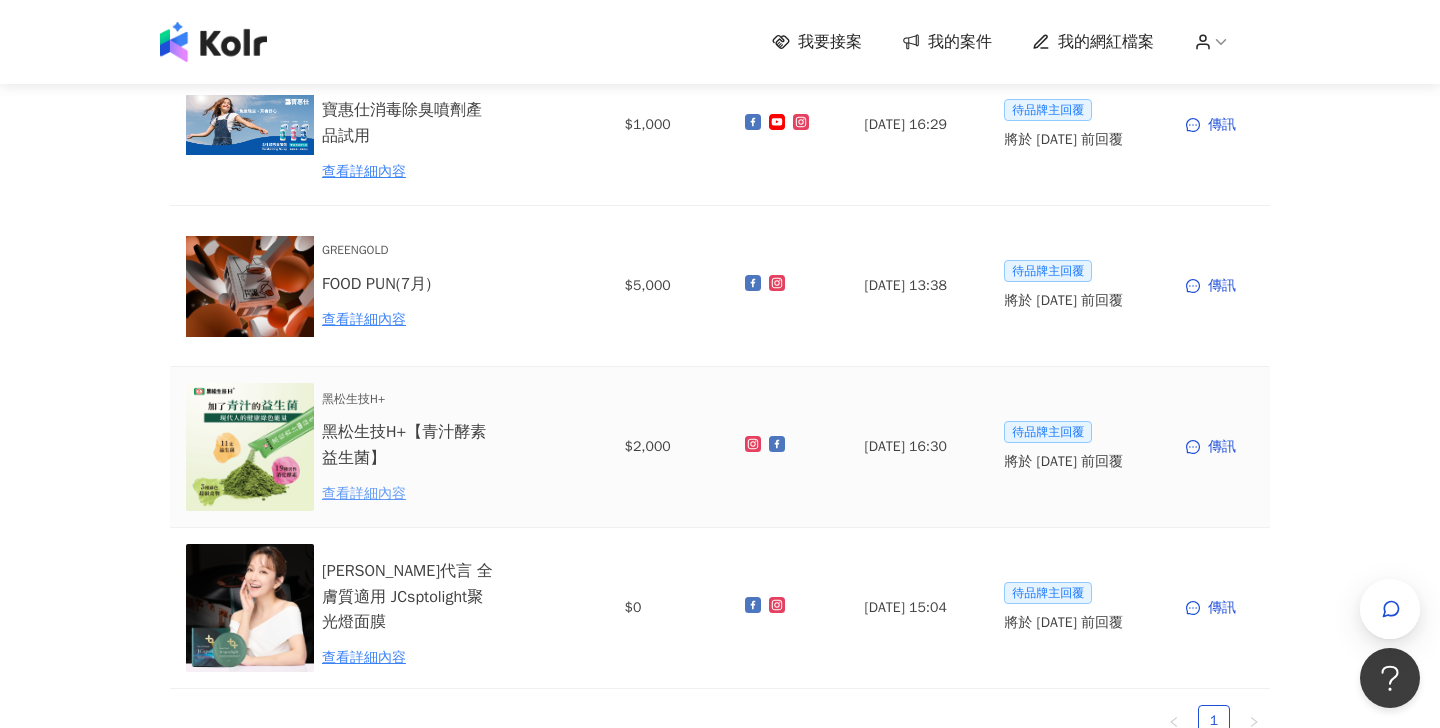 click on "查看詳細內容" at bounding box center (409, 494) 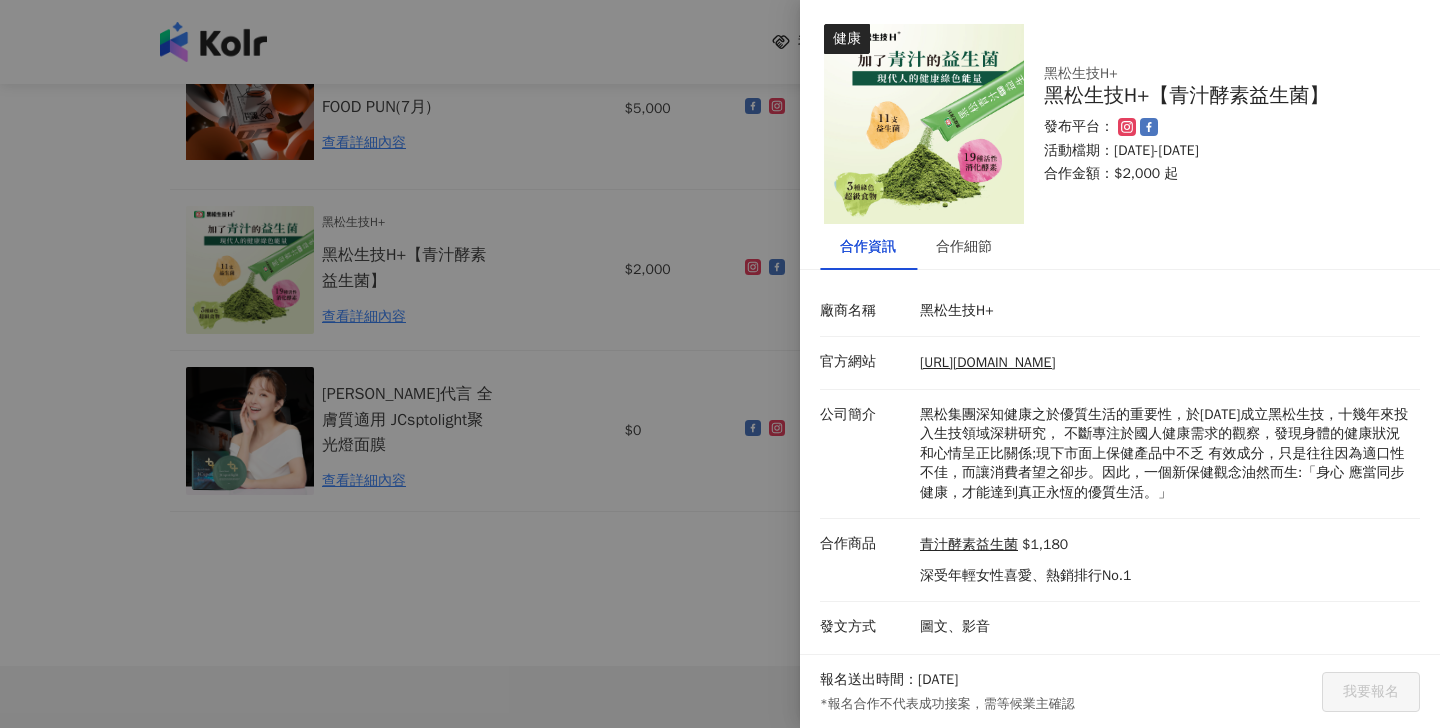 scroll, scrollTop: 489, scrollLeft: 0, axis: vertical 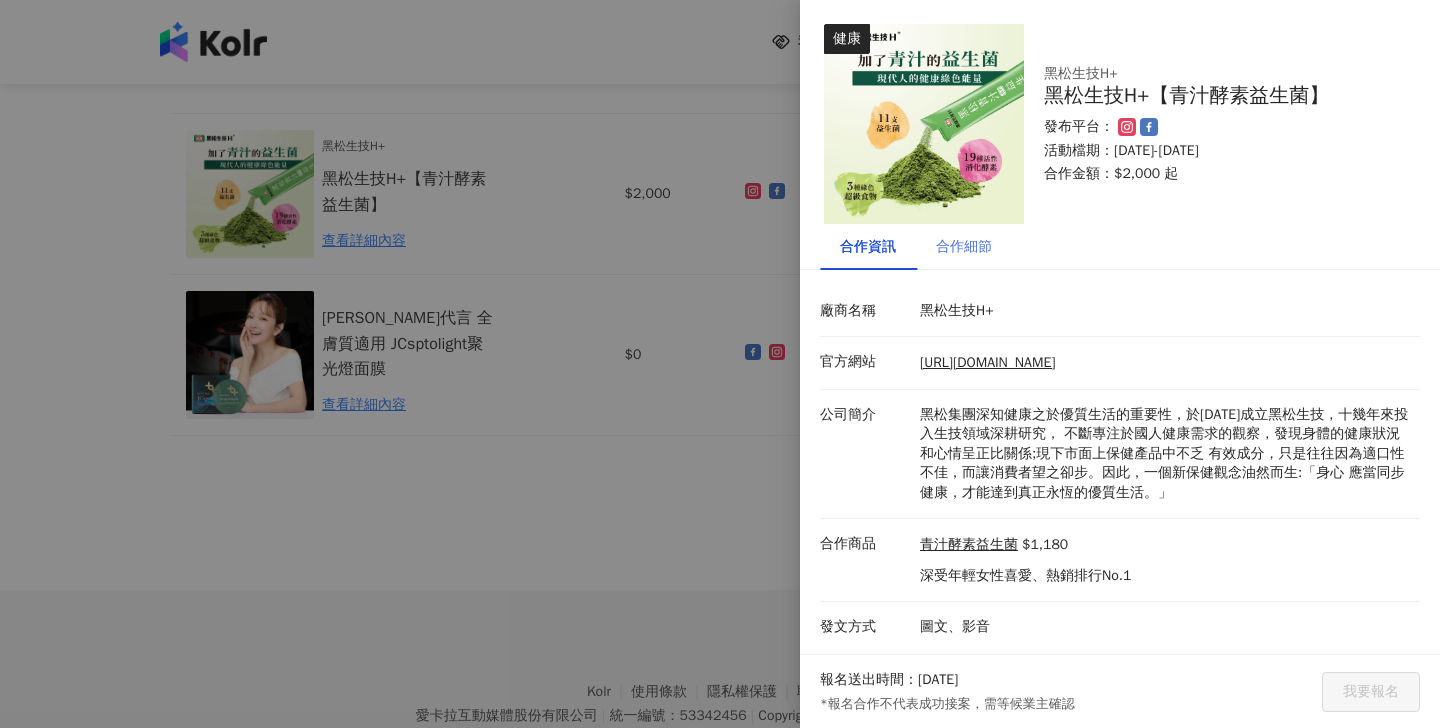 click on "合作細節" at bounding box center [964, 247] 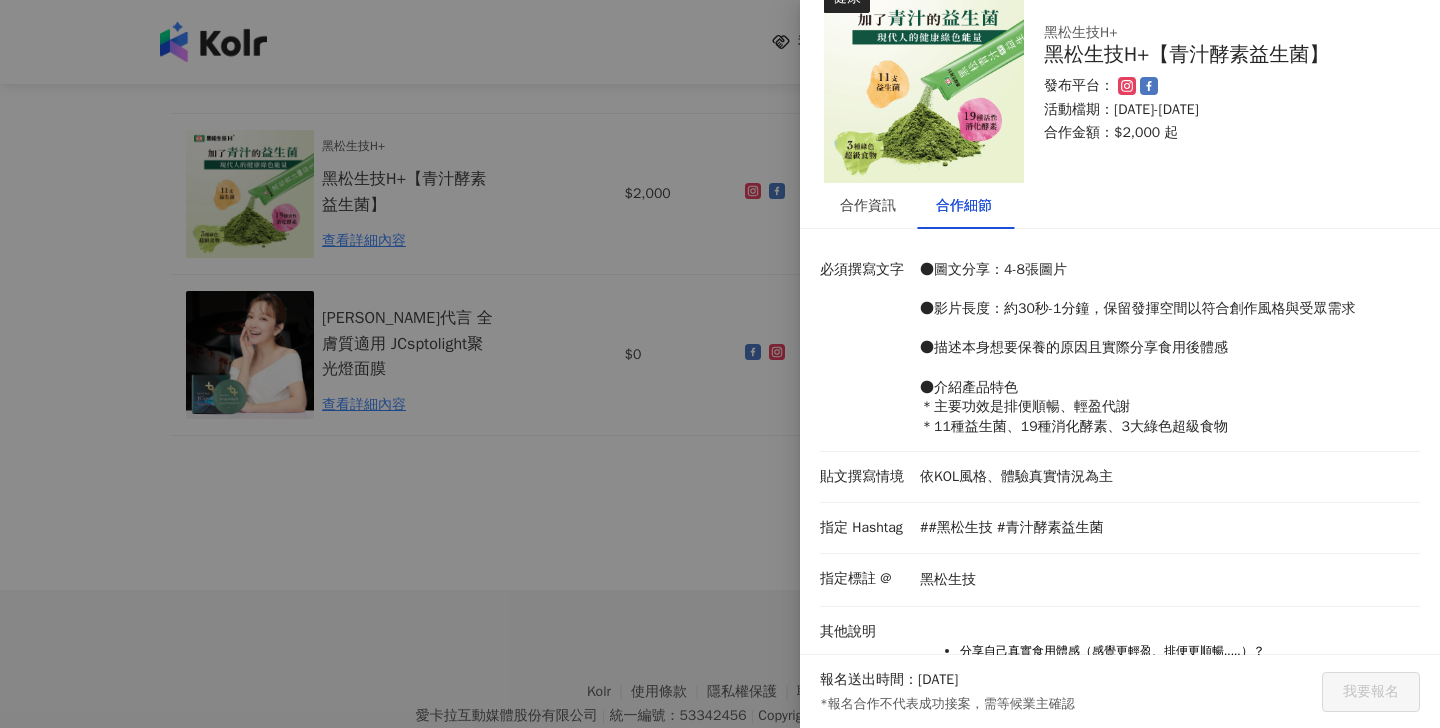 scroll, scrollTop: 0, scrollLeft: 0, axis: both 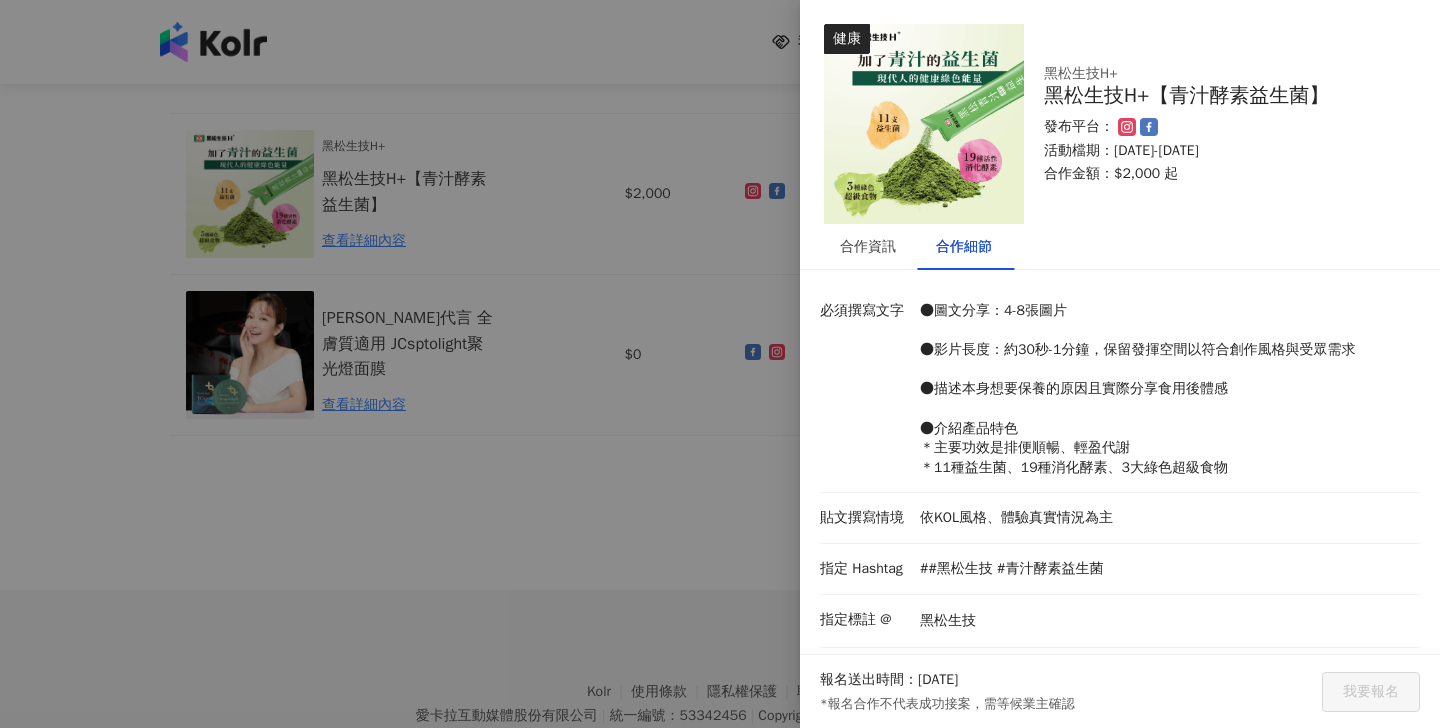 click at bounding box center (720, 364) 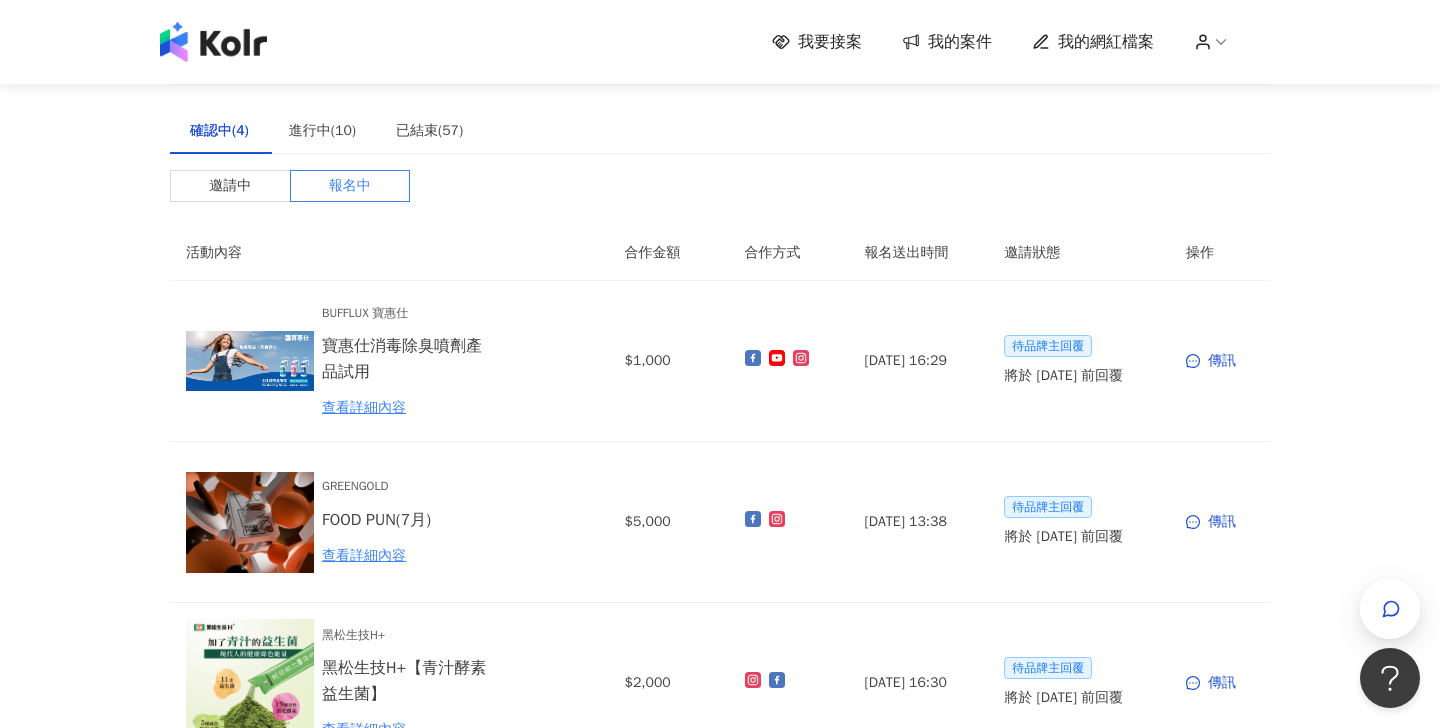 scroll, scrollTop: 0, scrollLeft: 0, axis: both 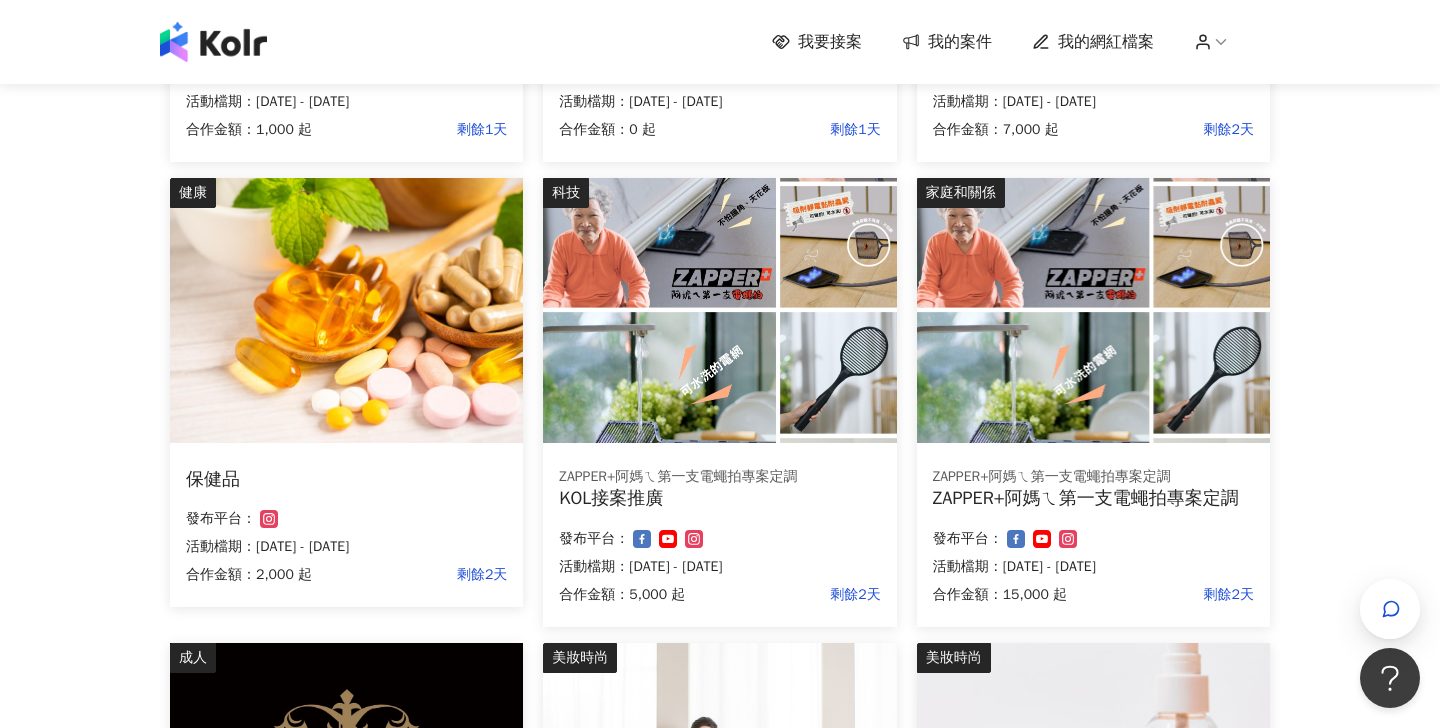 click at bounding box center (346, 310) 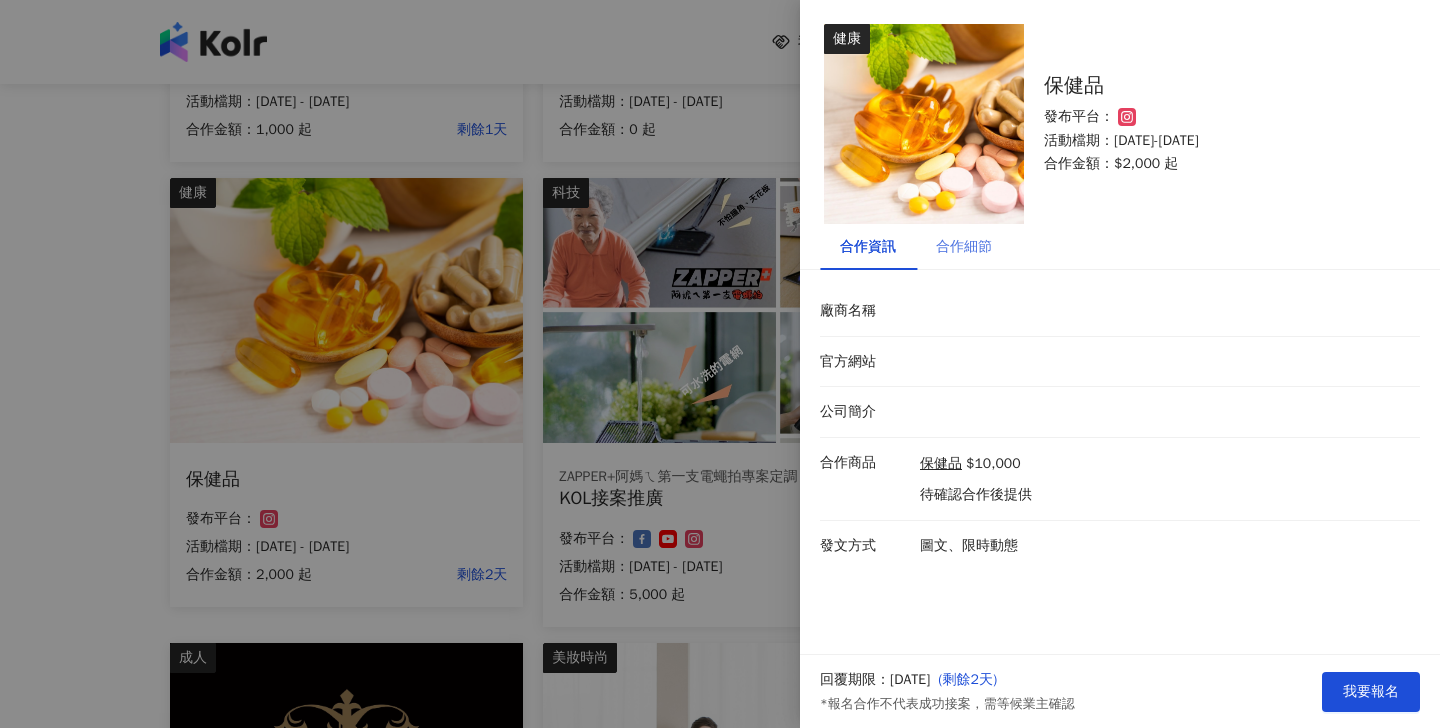 click on "合作細節" at bounding box center (964, 247) 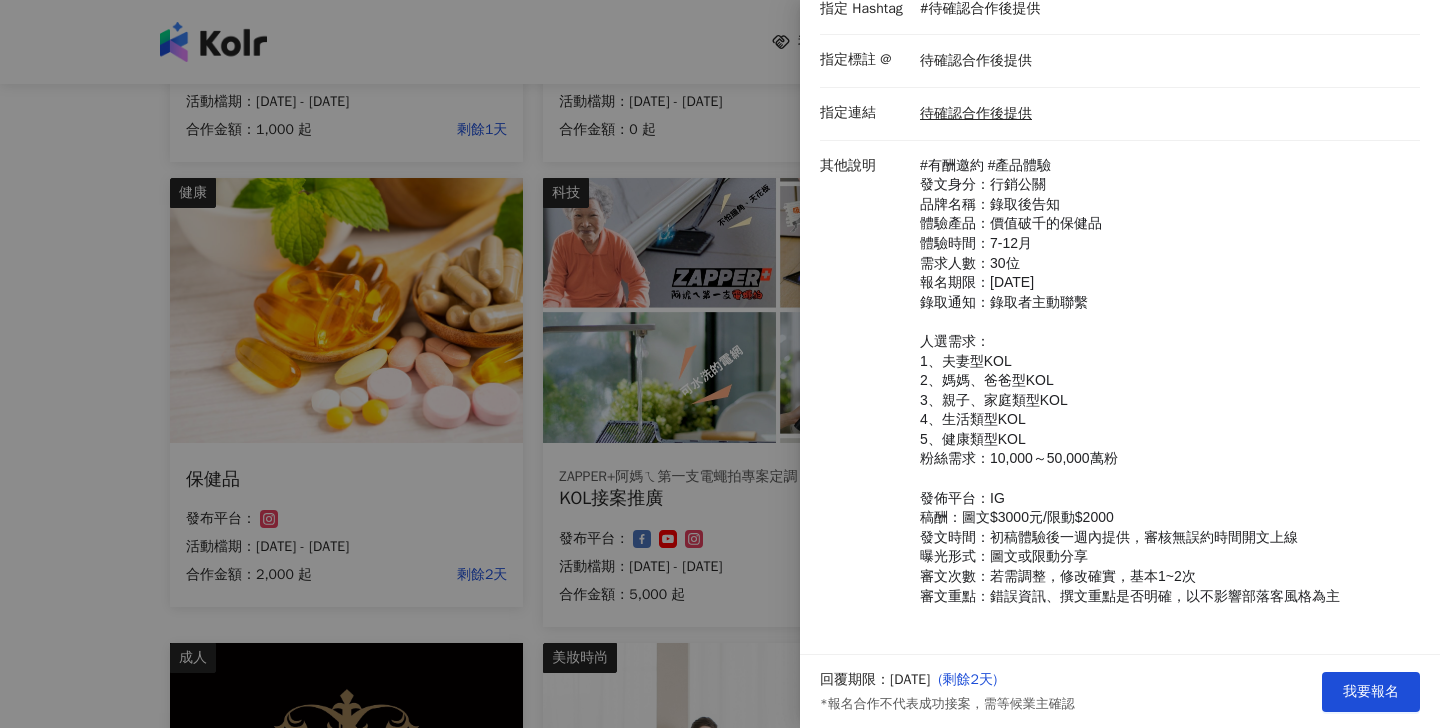scroll, scrollTop: 464, scrollLeft: 0, axis: vertical 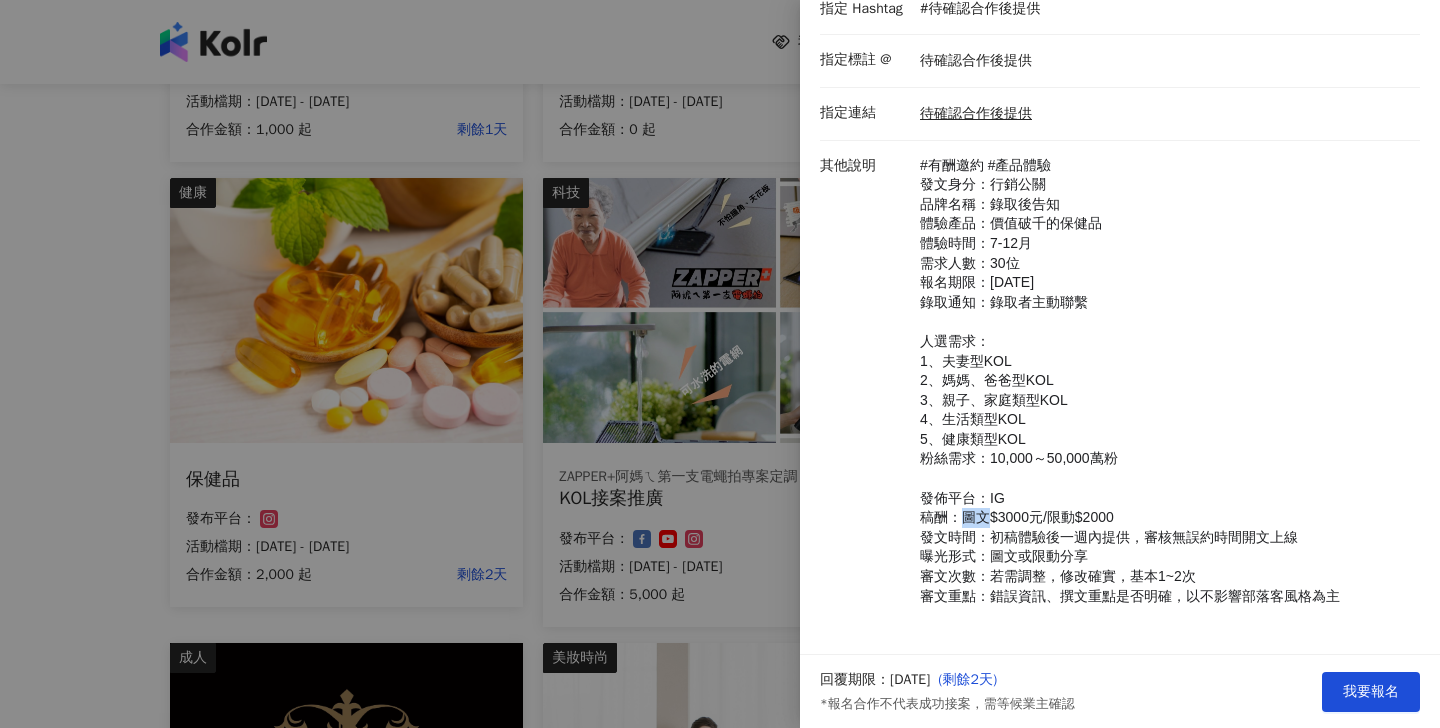 drag, startPoint x: 961, startPoint y: 518, endPoint x: 1006, endPoint y: 527, distance: 45.891174 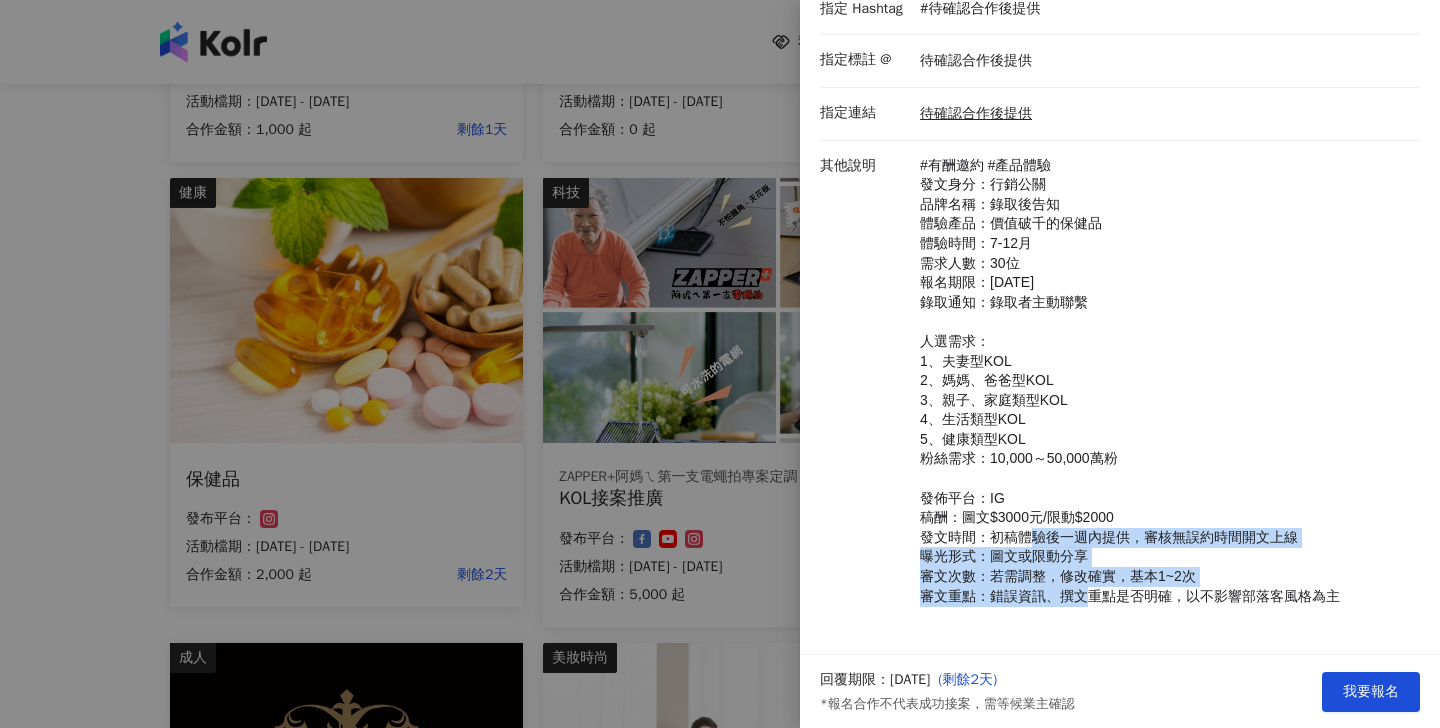 drag, startPoint x: 1033, startPoint y: 529, endPoint x: 1092, endPoint y: 595, distance: 88.52683 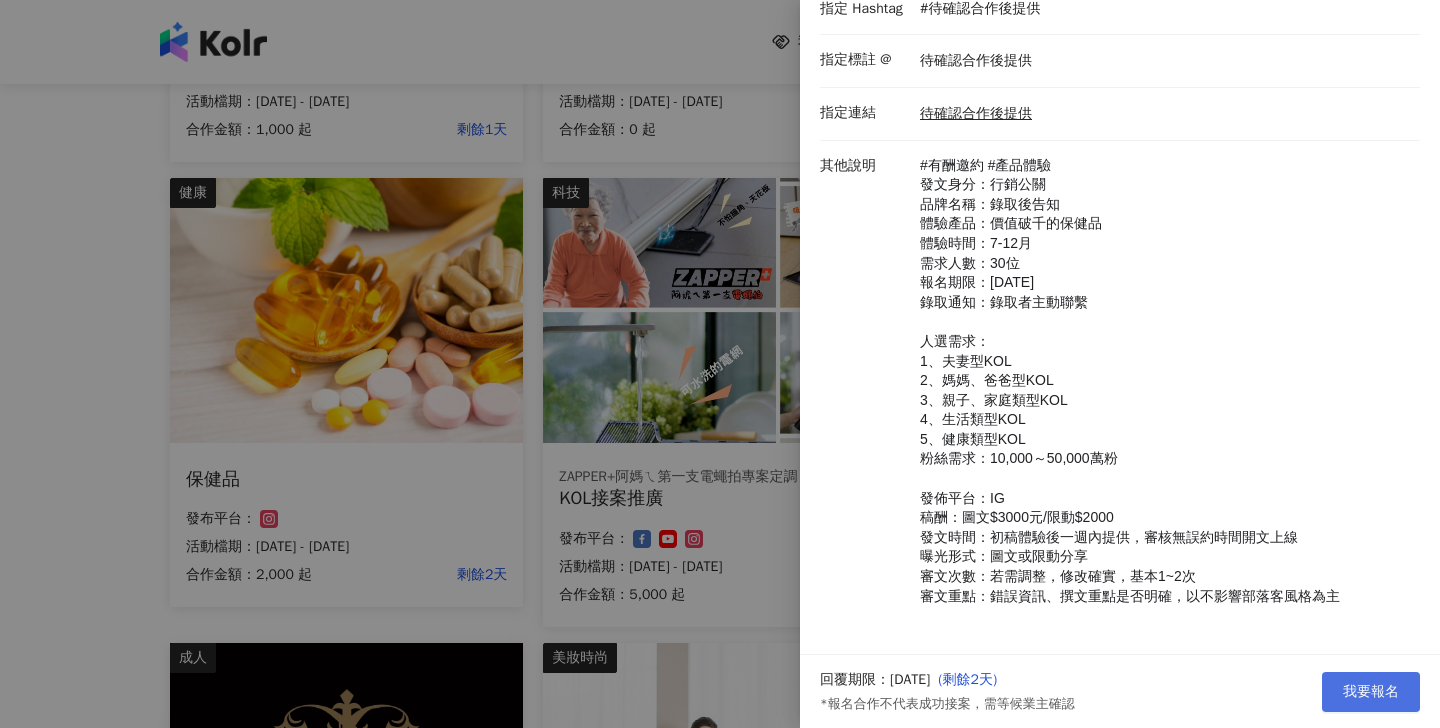 click on "我要報名" at bounding box center [1371, 692] 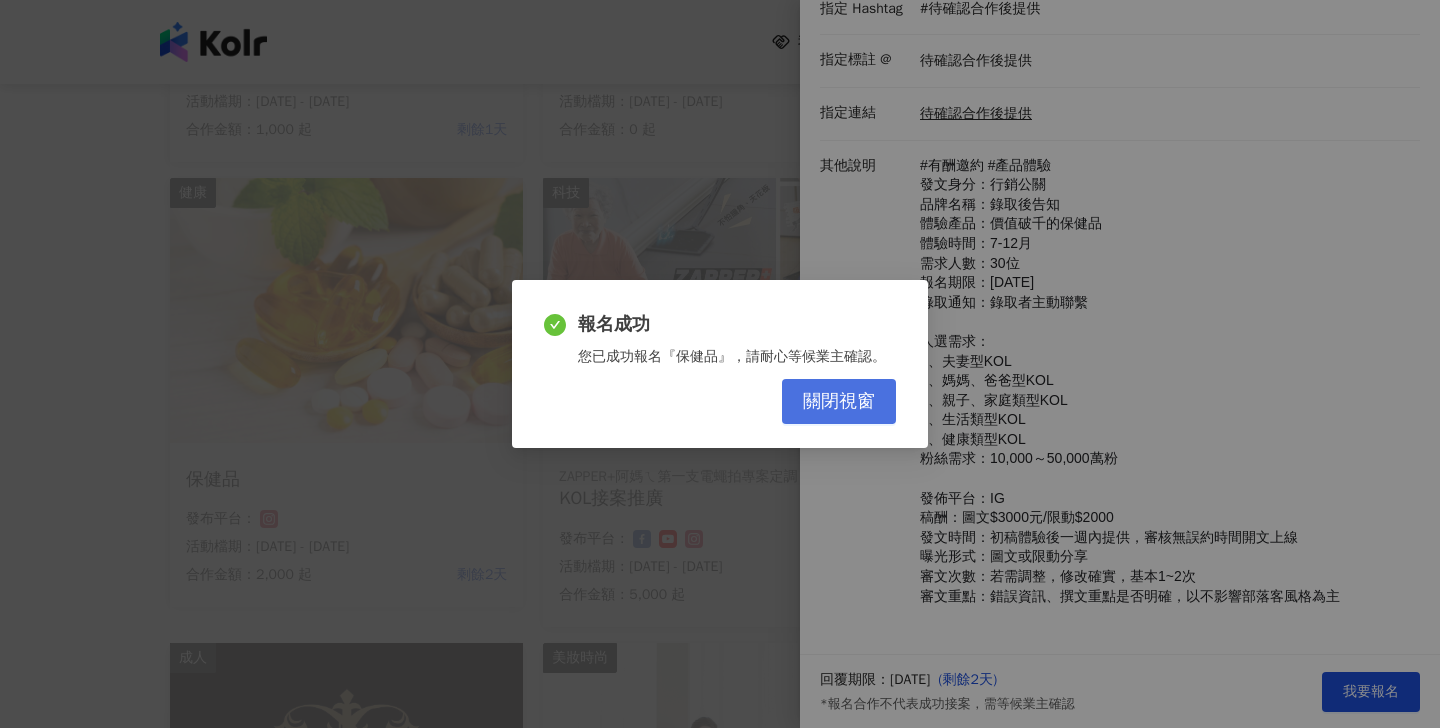 click on "關閉視窗" at bounding box center (839, 401) 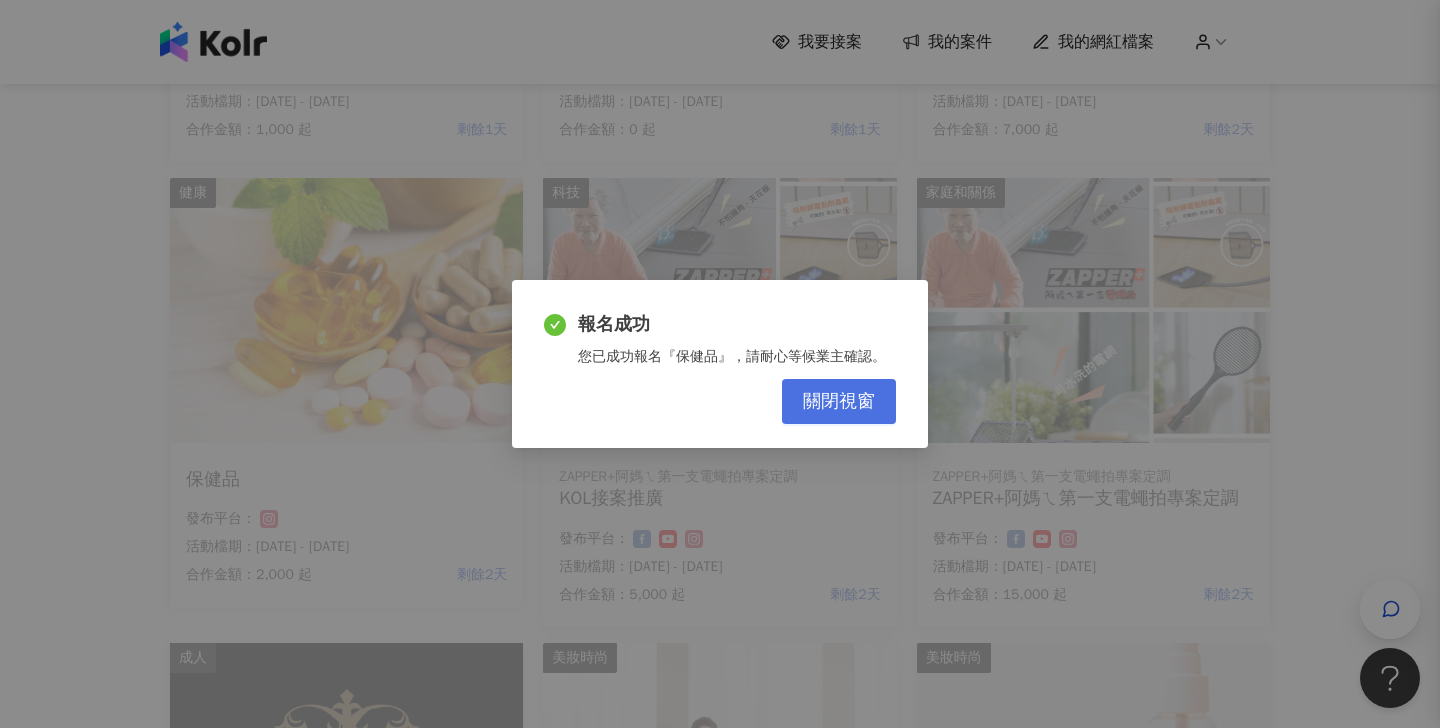 scroll, scrollTop: 0, scrollLeft: 0, axis: both 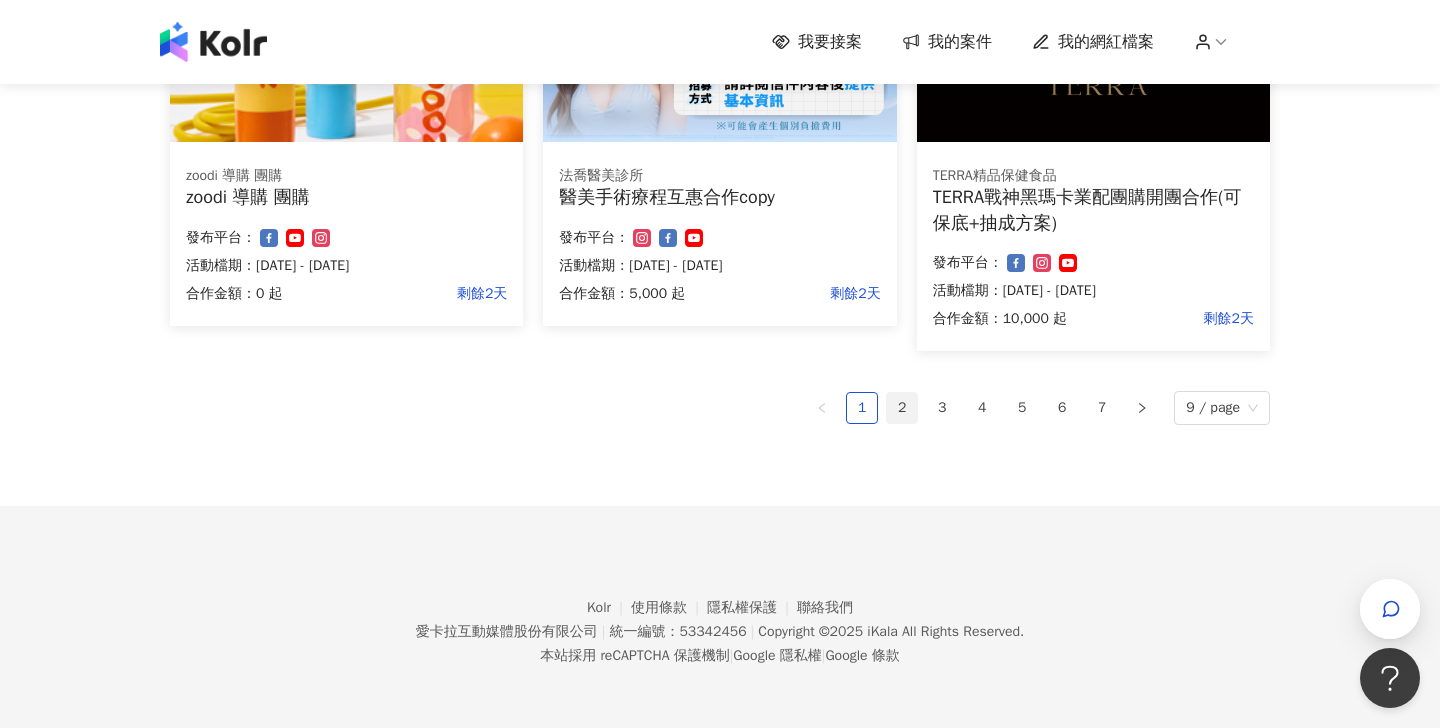 click on "2" at bounding box center (902, 408) 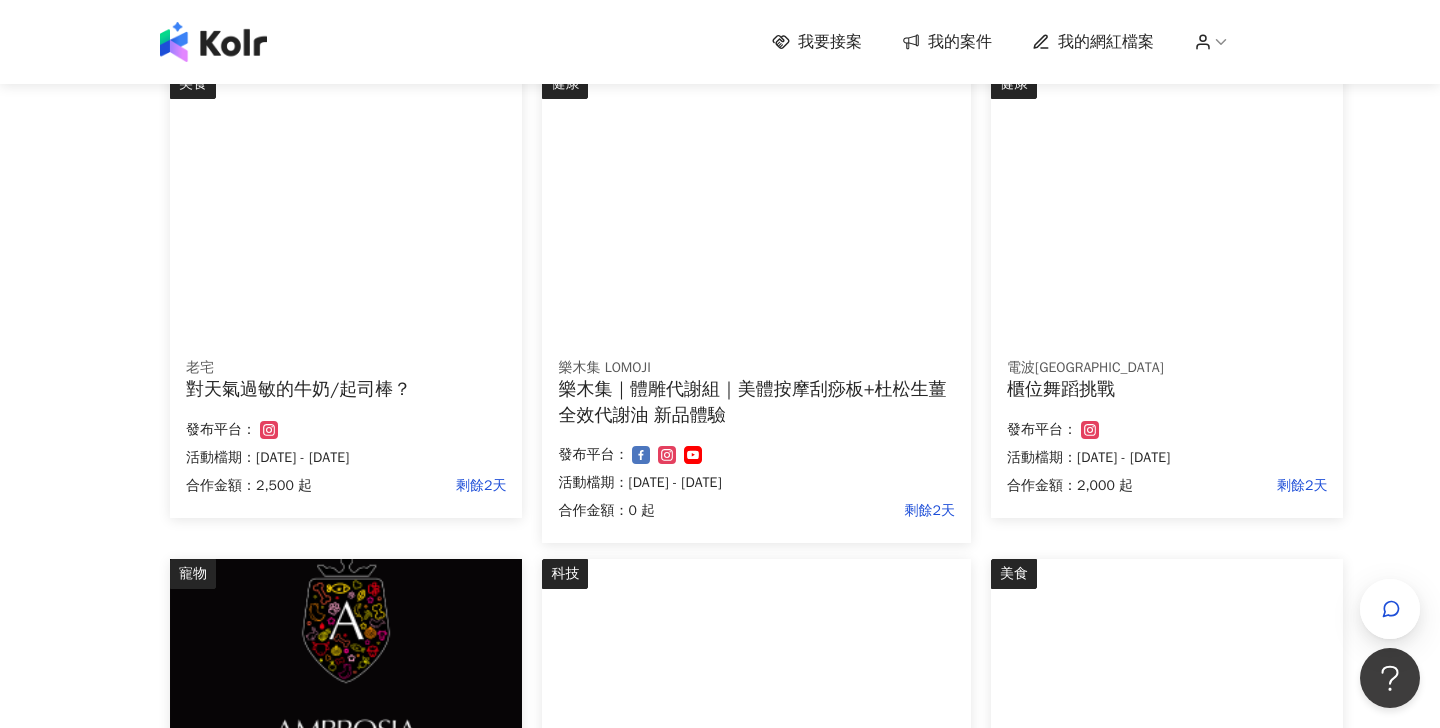 scroll, scrollTop: 682, scrollLeft: 0, axis: vertical 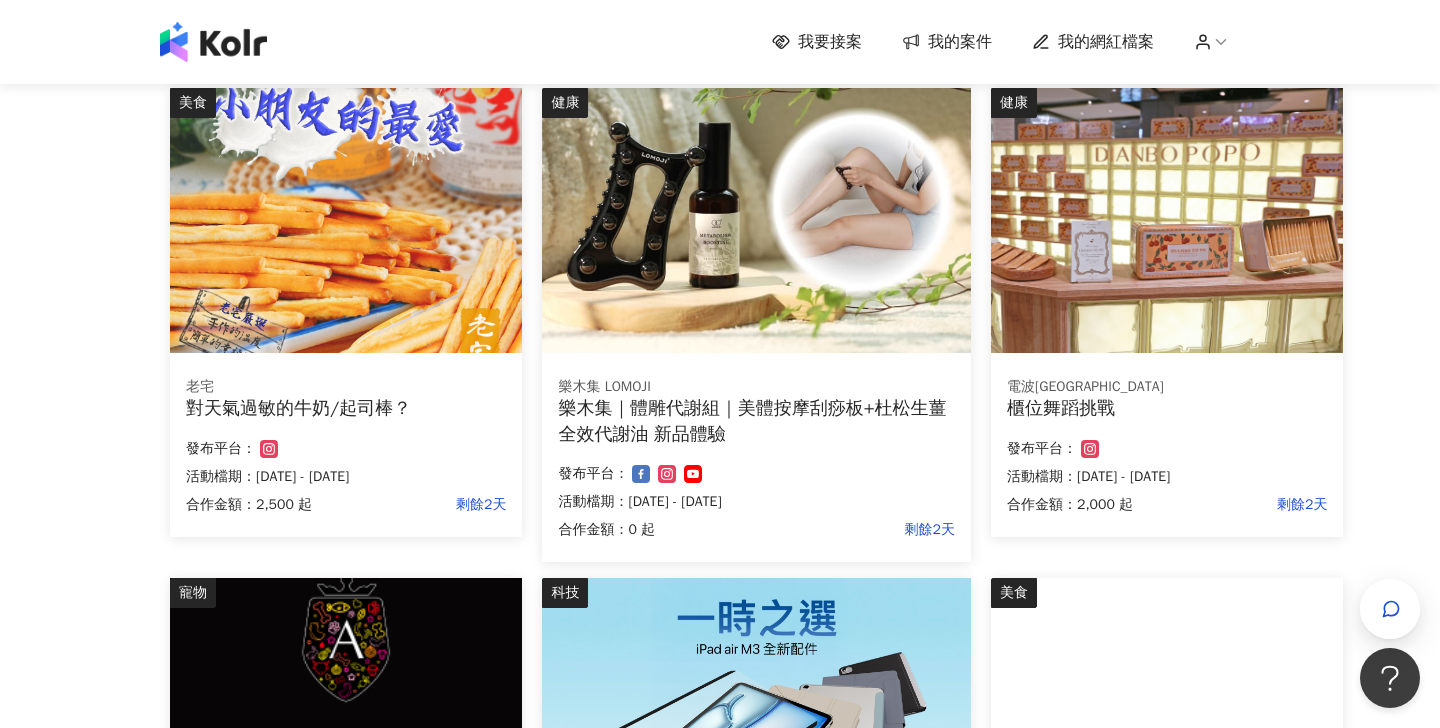 click at bounding box center (1167, 220) 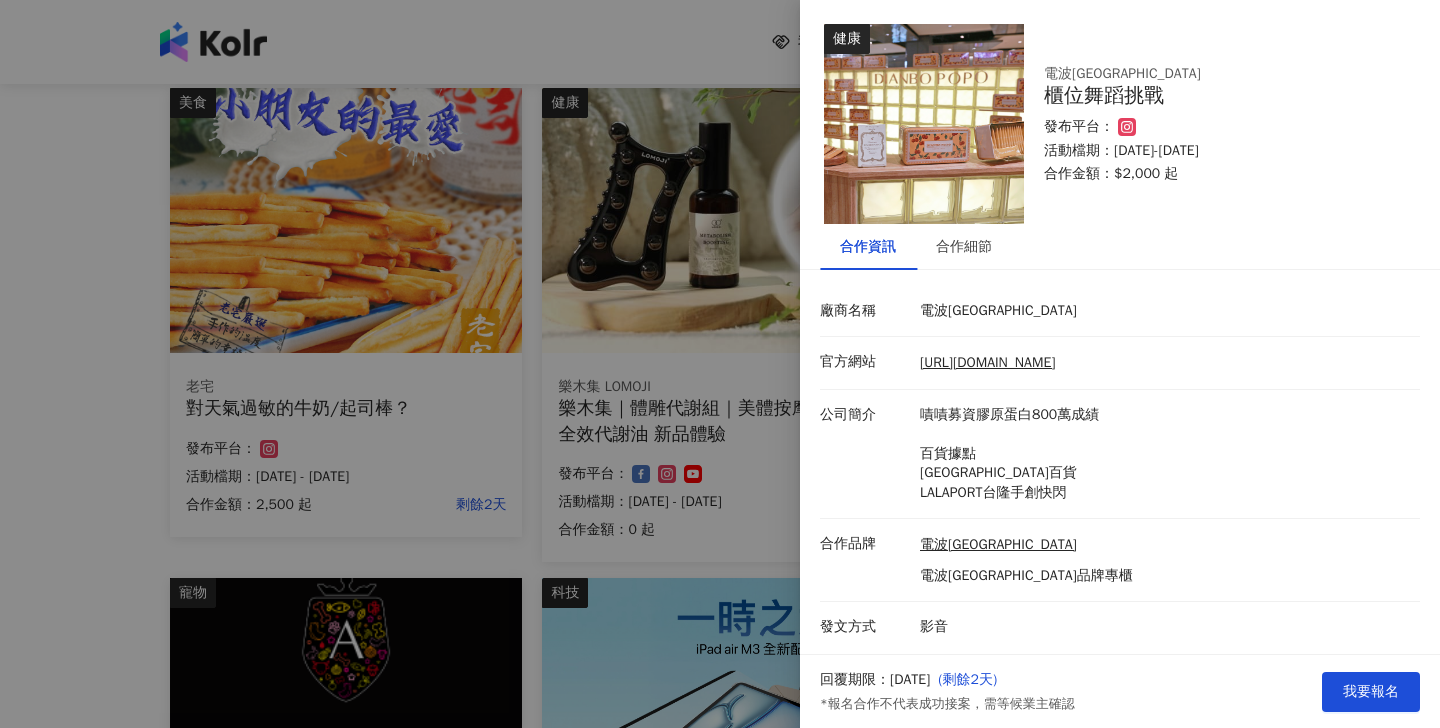 click at bounding box center (720, 364) 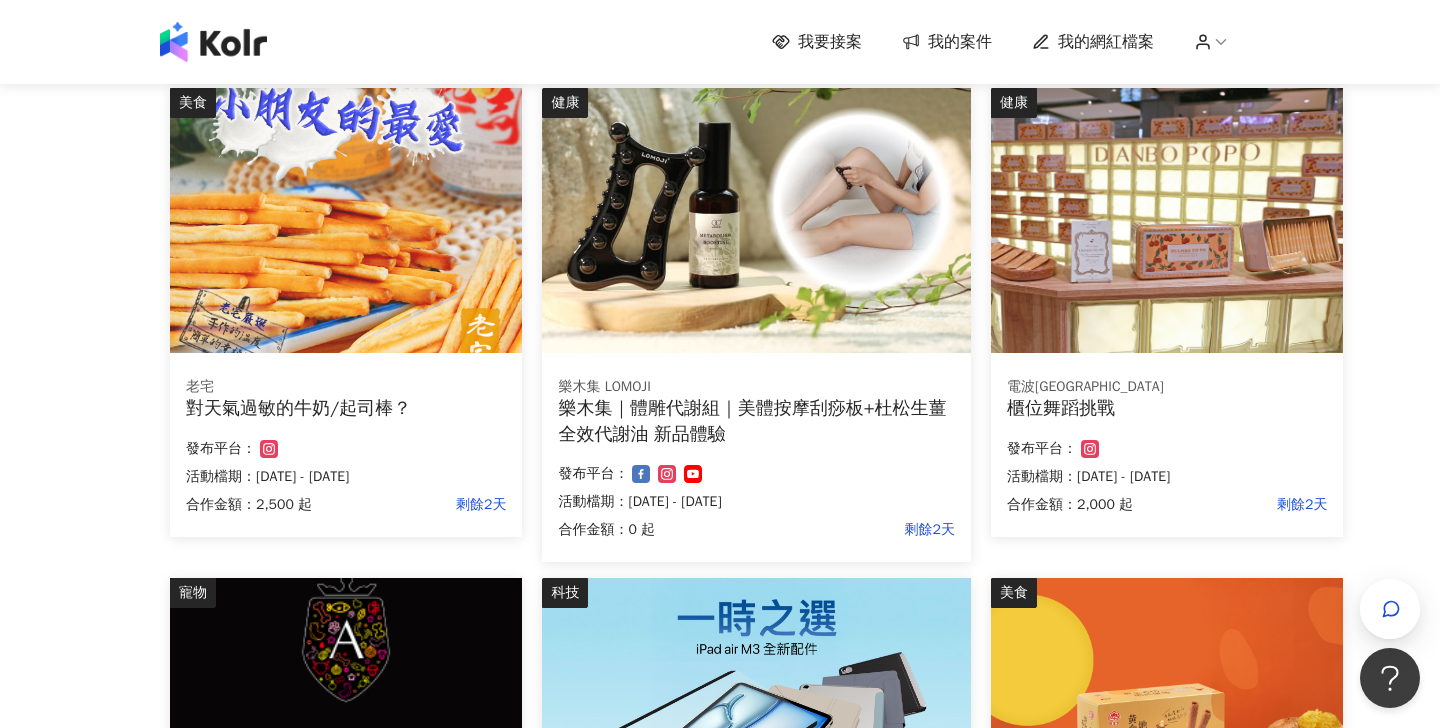 click at bounding box center (756, 220) 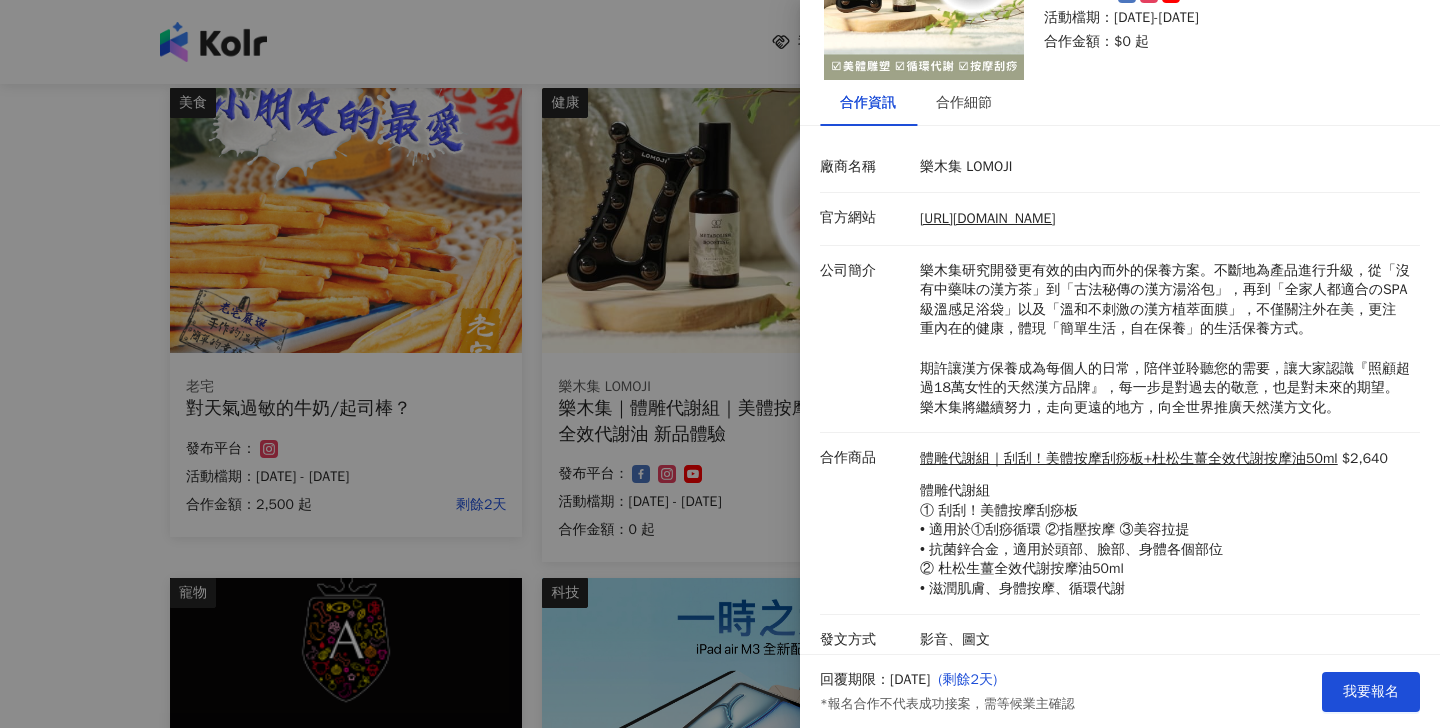 scroll, scrollTop: 142, scrollLeft: 0, axis: vertical 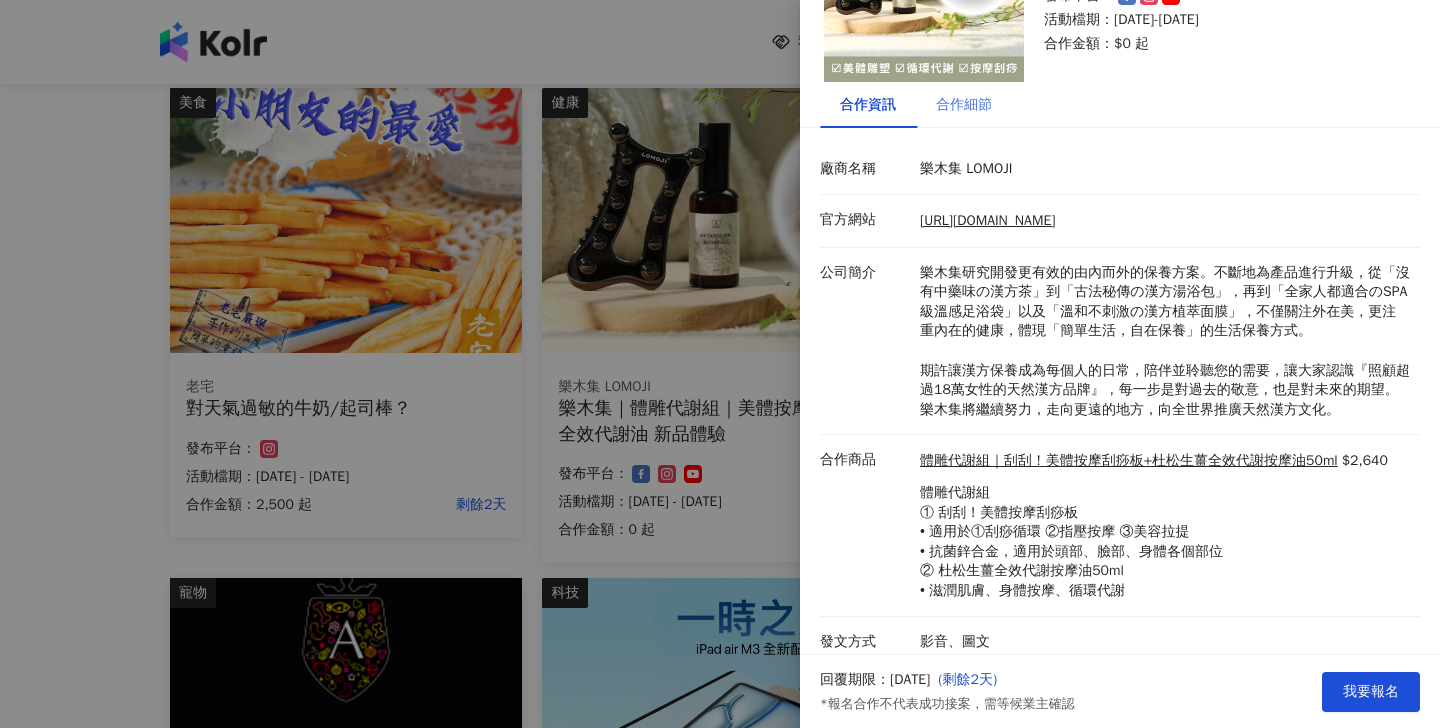 click on "合作細節" at bounding box center (964, 105) 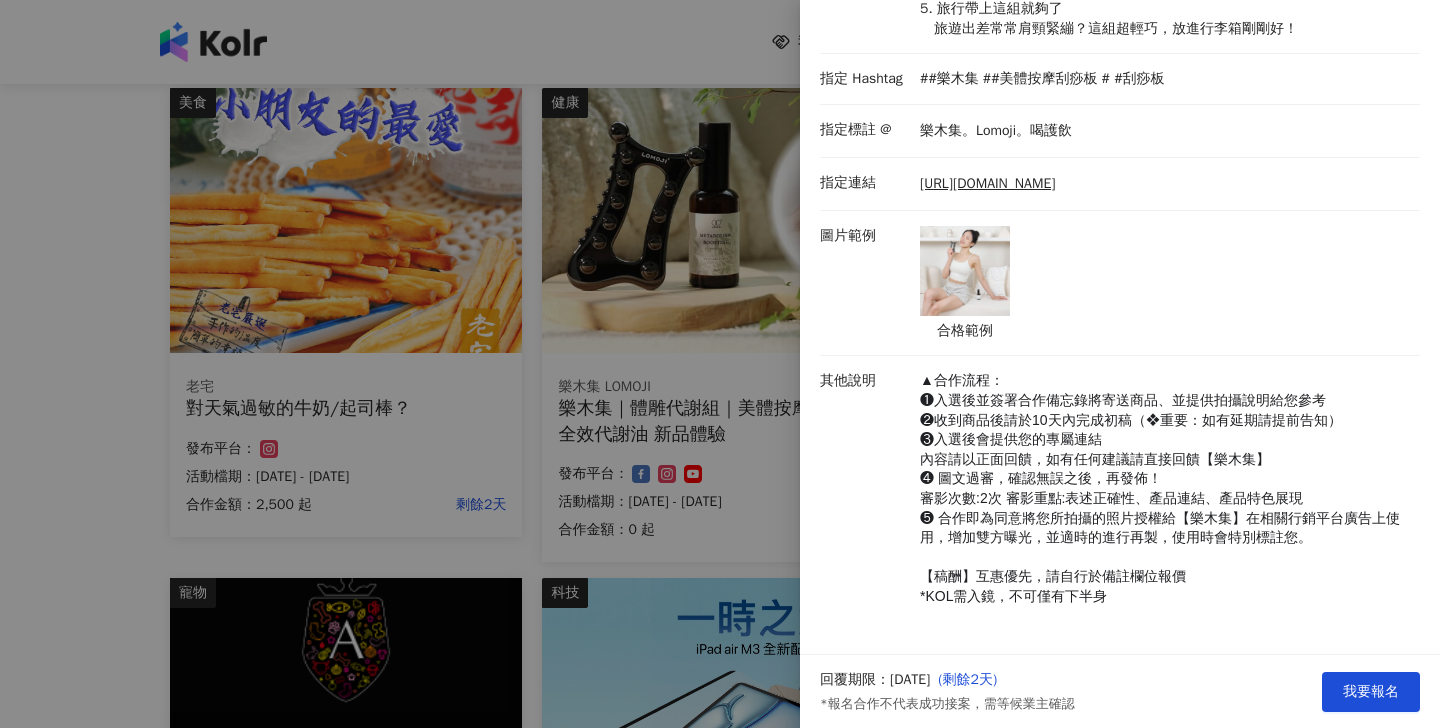 scroll, scrollTop: 927, scrollLeft: 0, axis: vertical 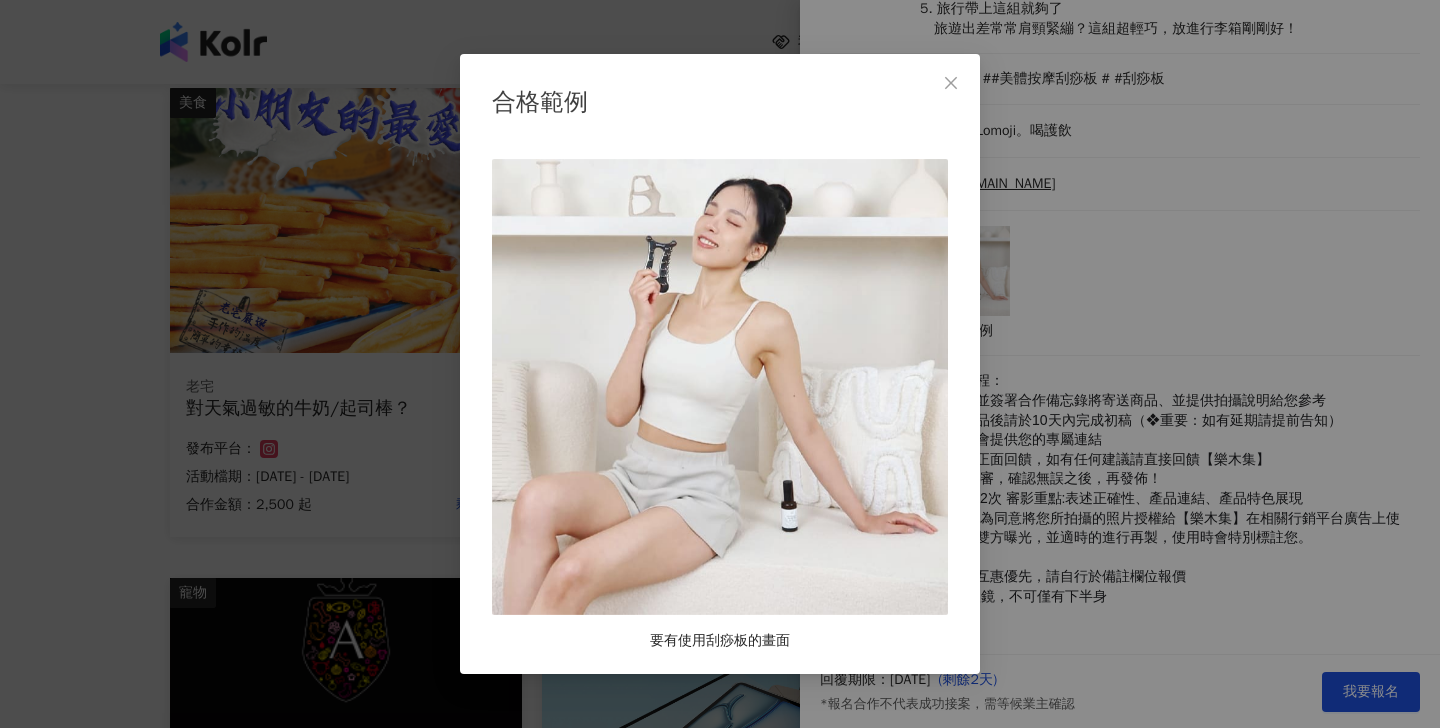 click on "合格範例 要有使用刮痧板的畫面" at bounding box center [720, 364] 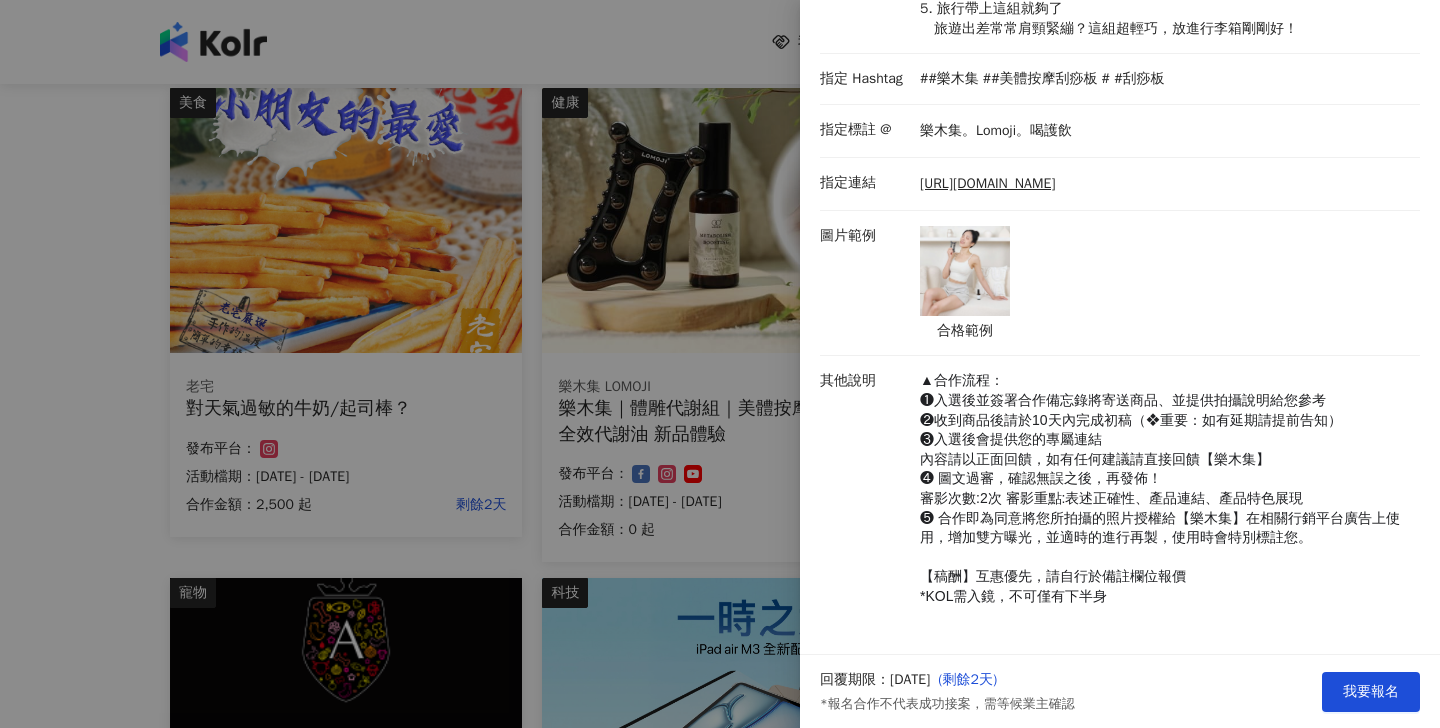 scroll, scrollTop: 960, scrollLeft: 0, axis: vertical 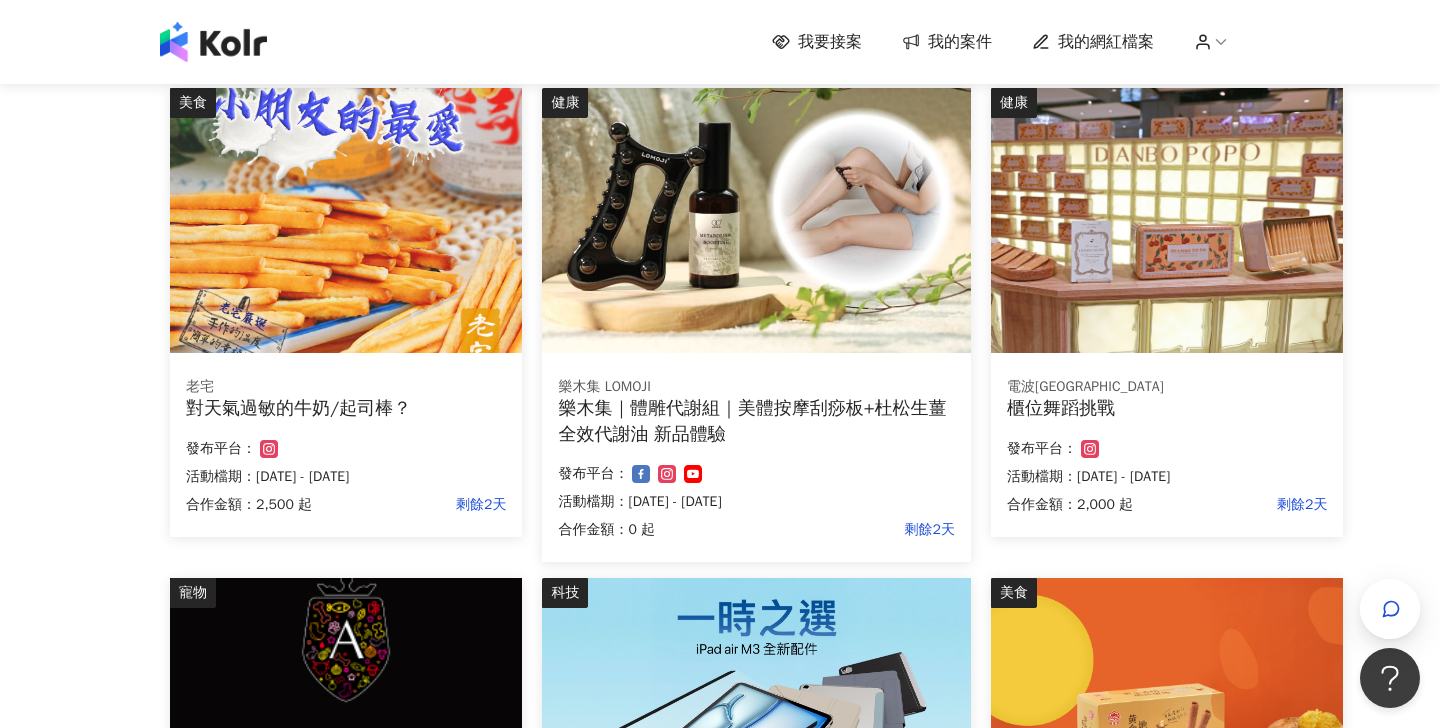 click at bounding box center [346, 220] 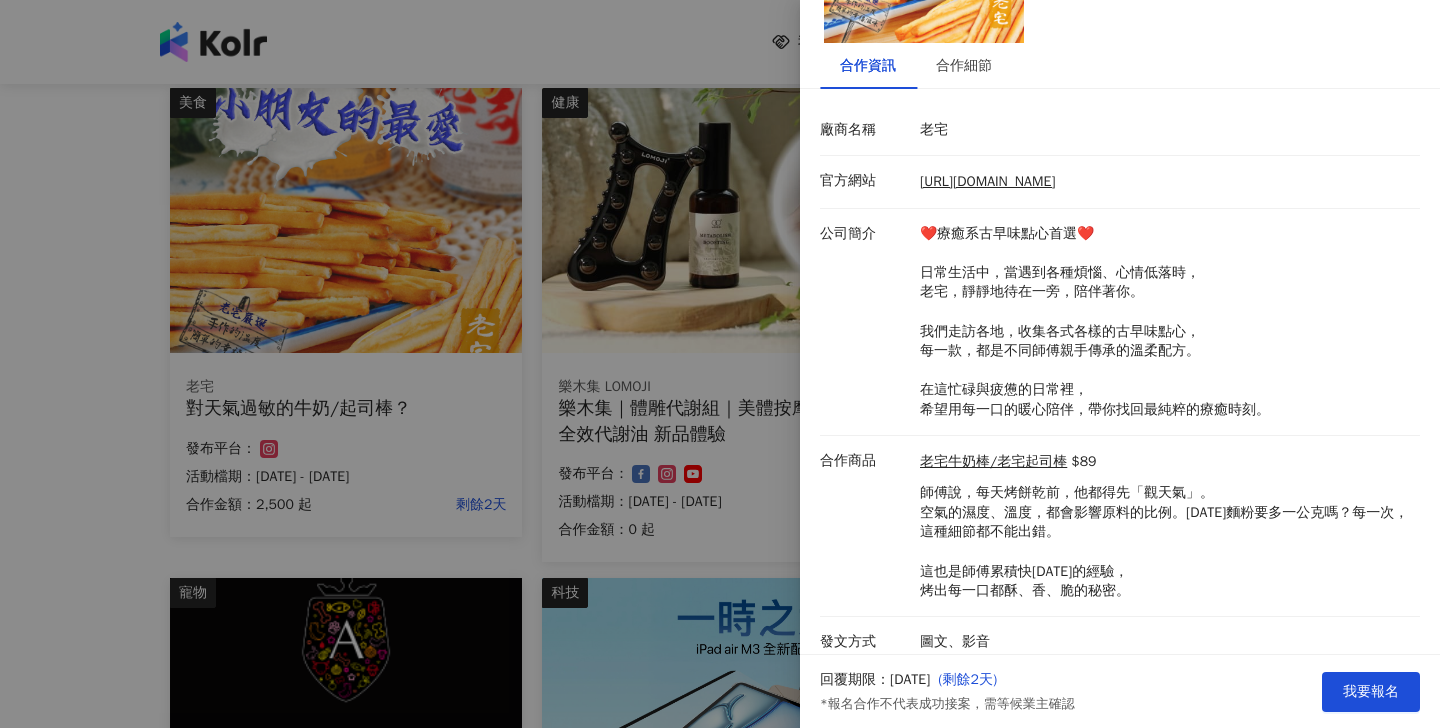 scroll, scrollTop: 180, scrollLeft: 0, axis: vertical 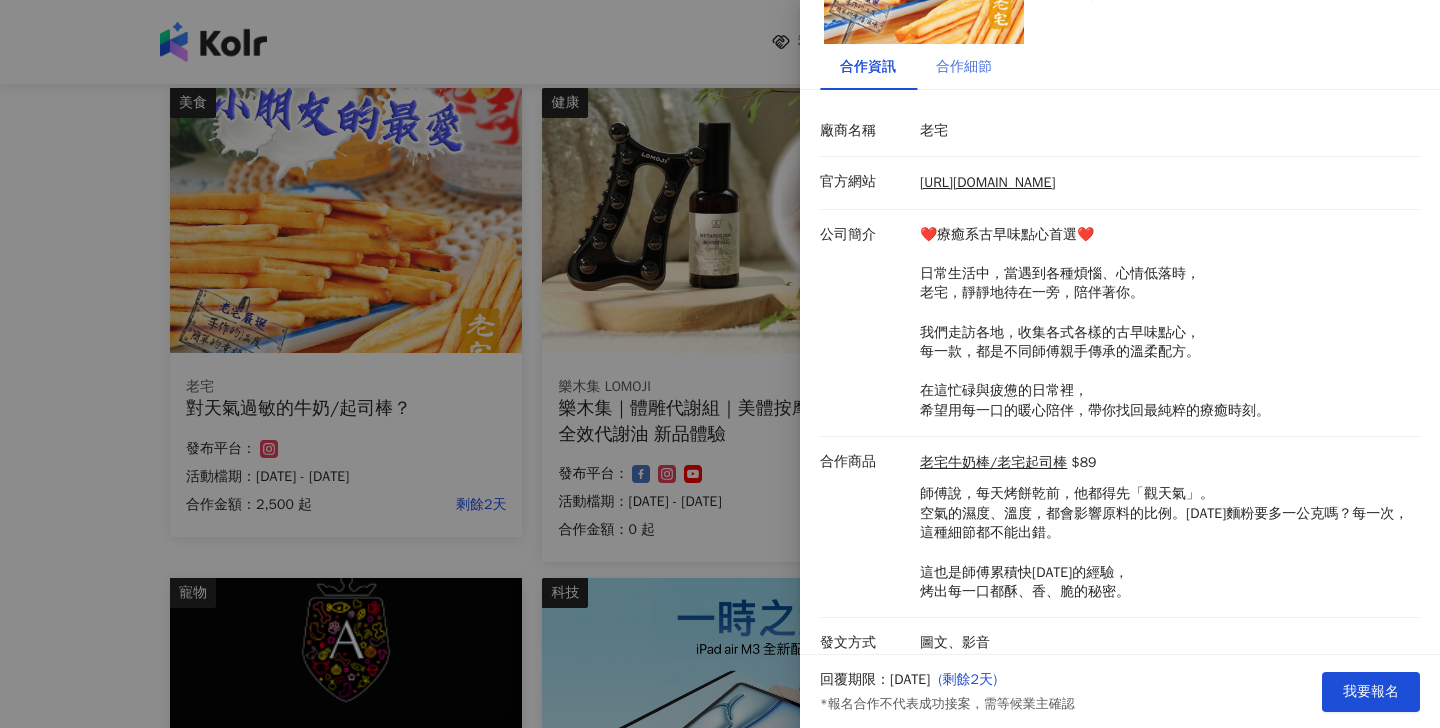 click on "合作細節" at bounding box center (964, 67) 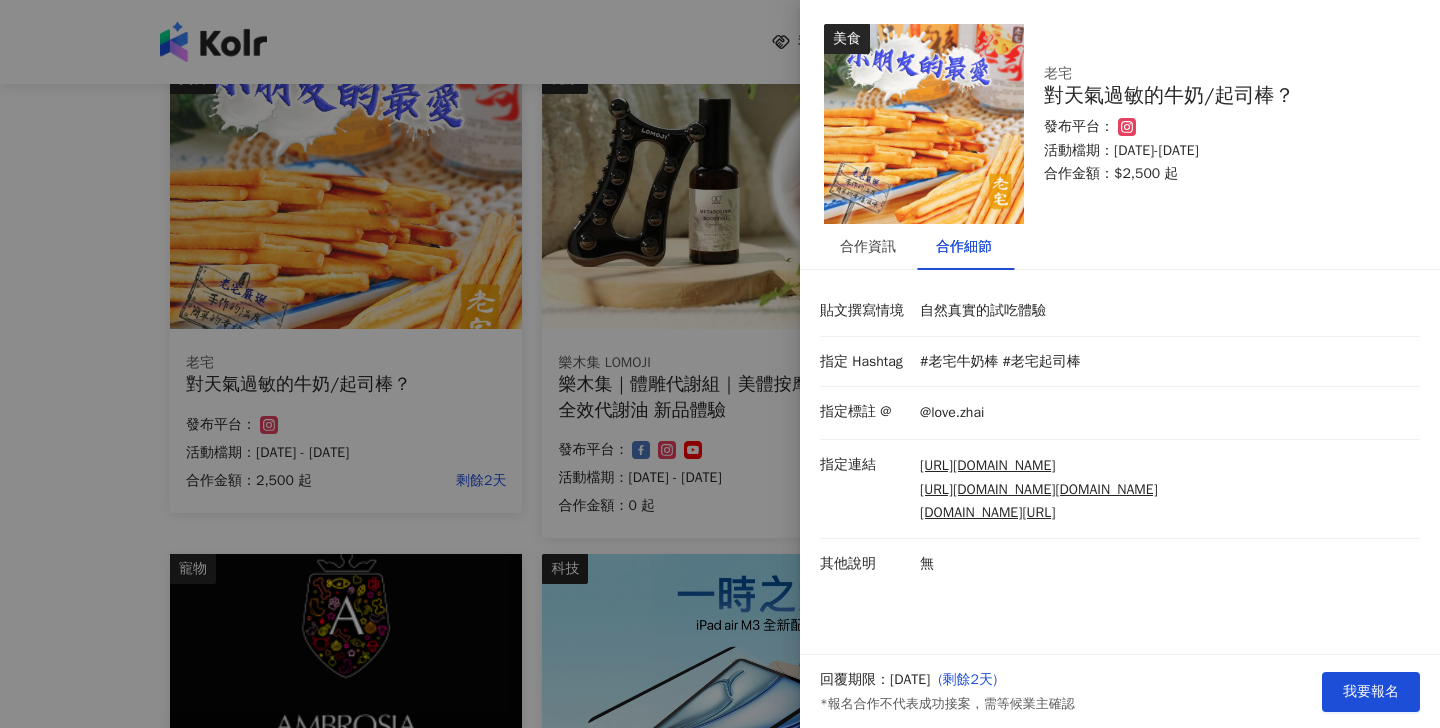 scroll, scrollTop: 718, scrollLeft: 0, axis: vertical 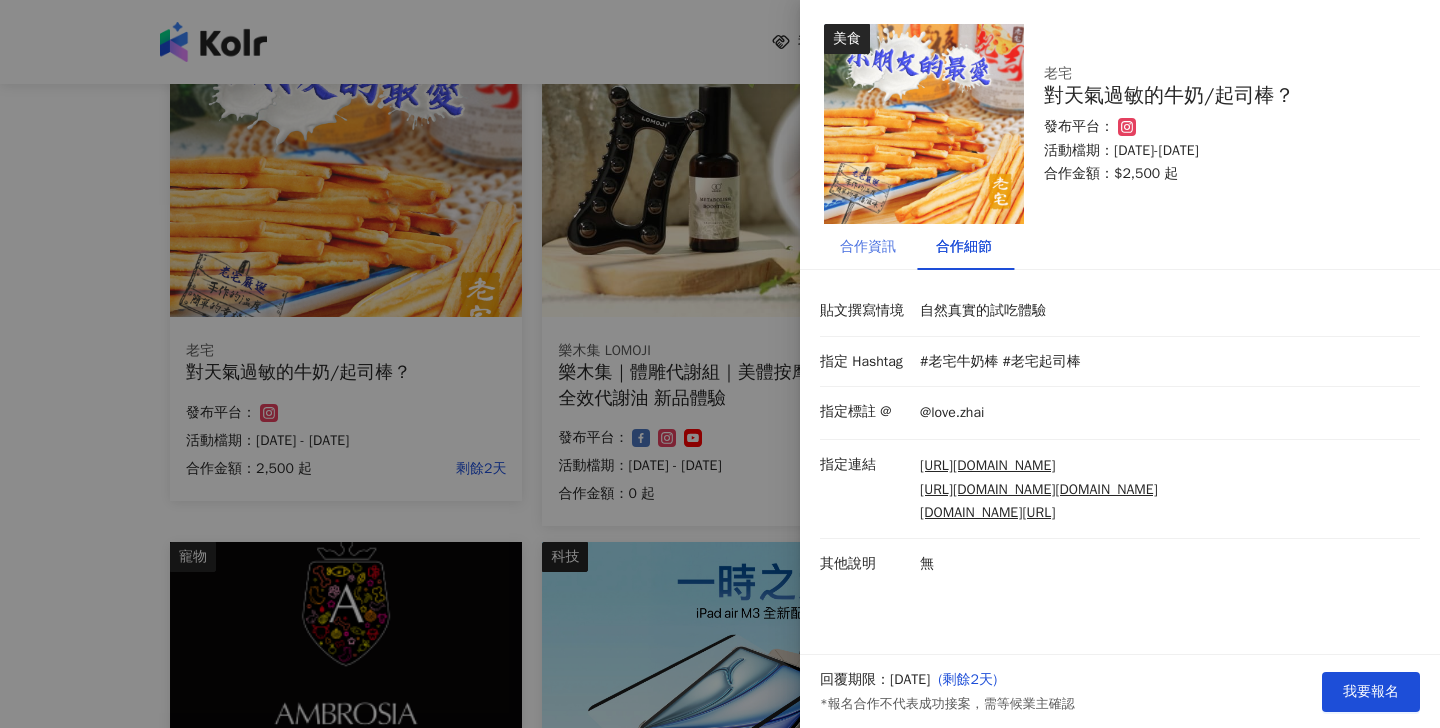 click on "合作資訊" at bounding box center [868, 247] 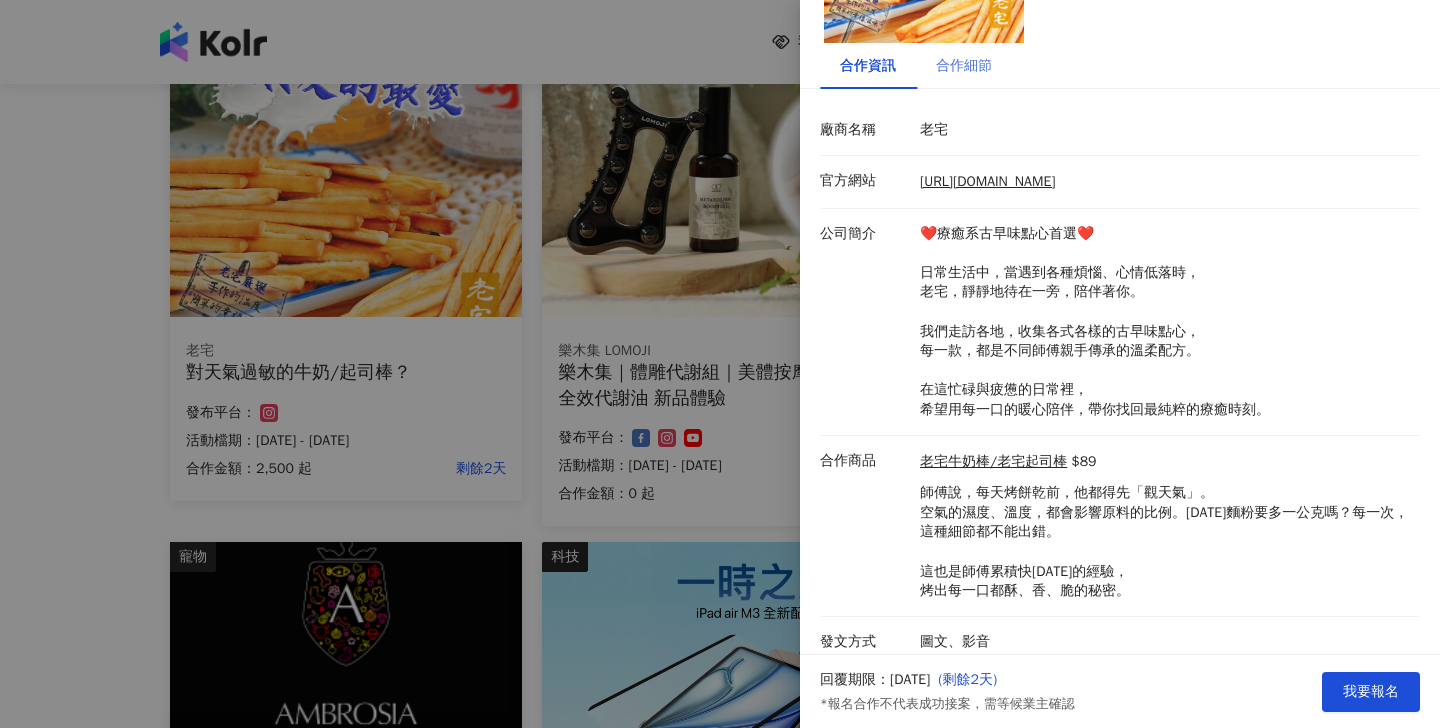 scroll, scrollTop: 180, scrollLeft: 0, axis: vertical 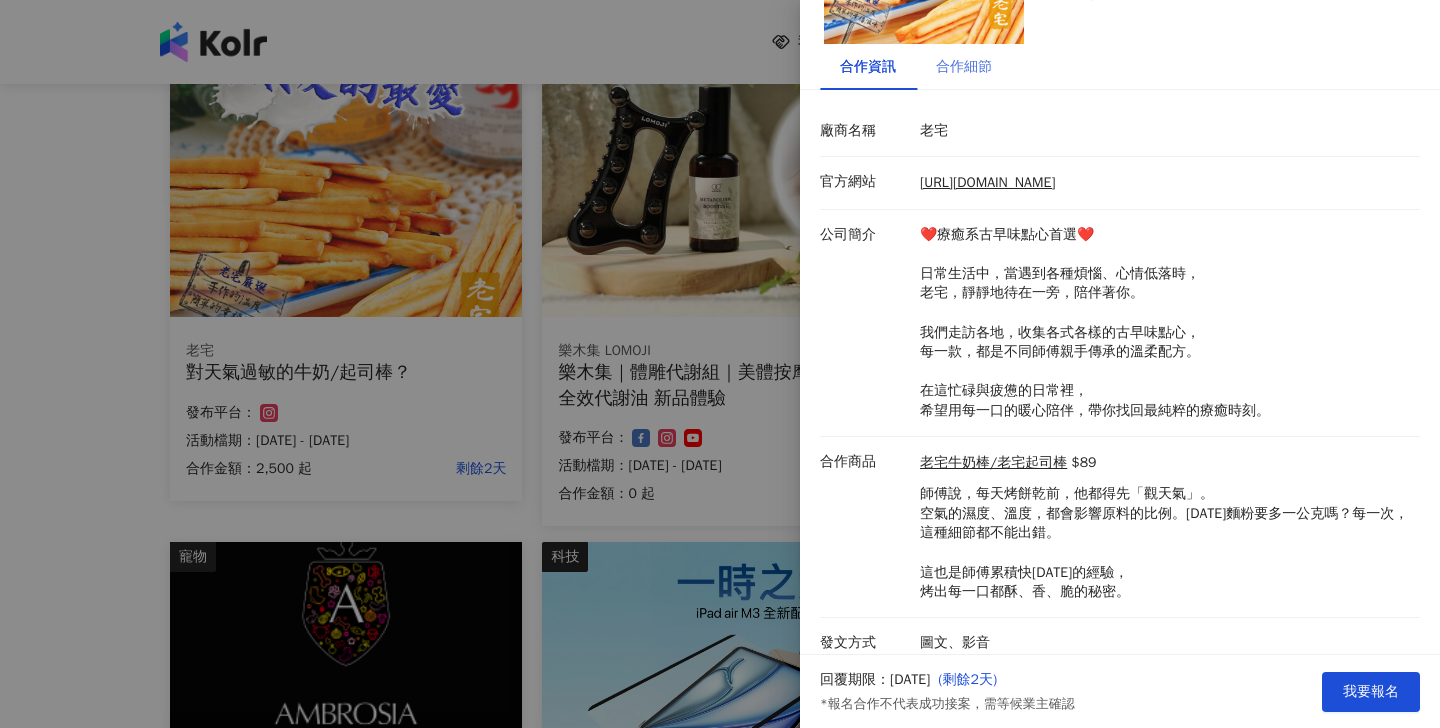 click on "合作細節" at bounding box center (964, 67) 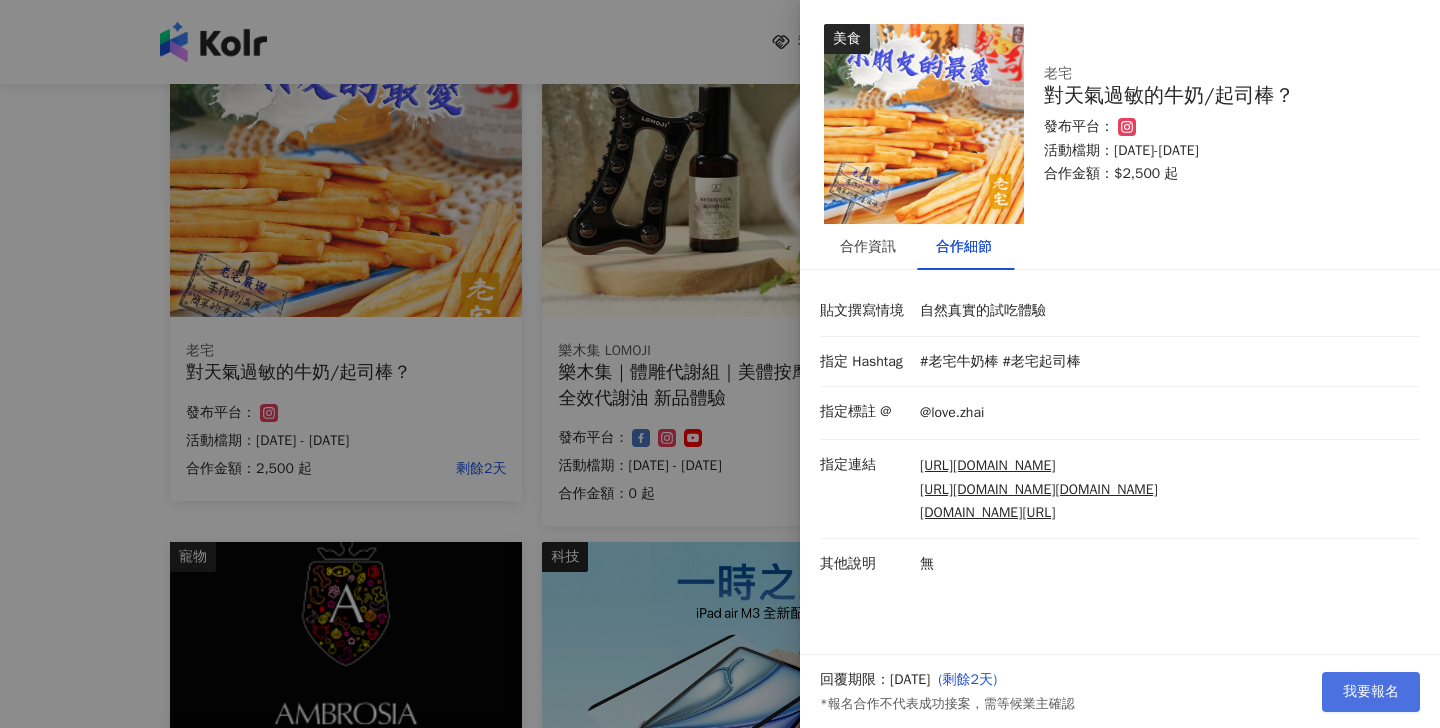 click on "我要報名" at bounding box center [1371, 692] 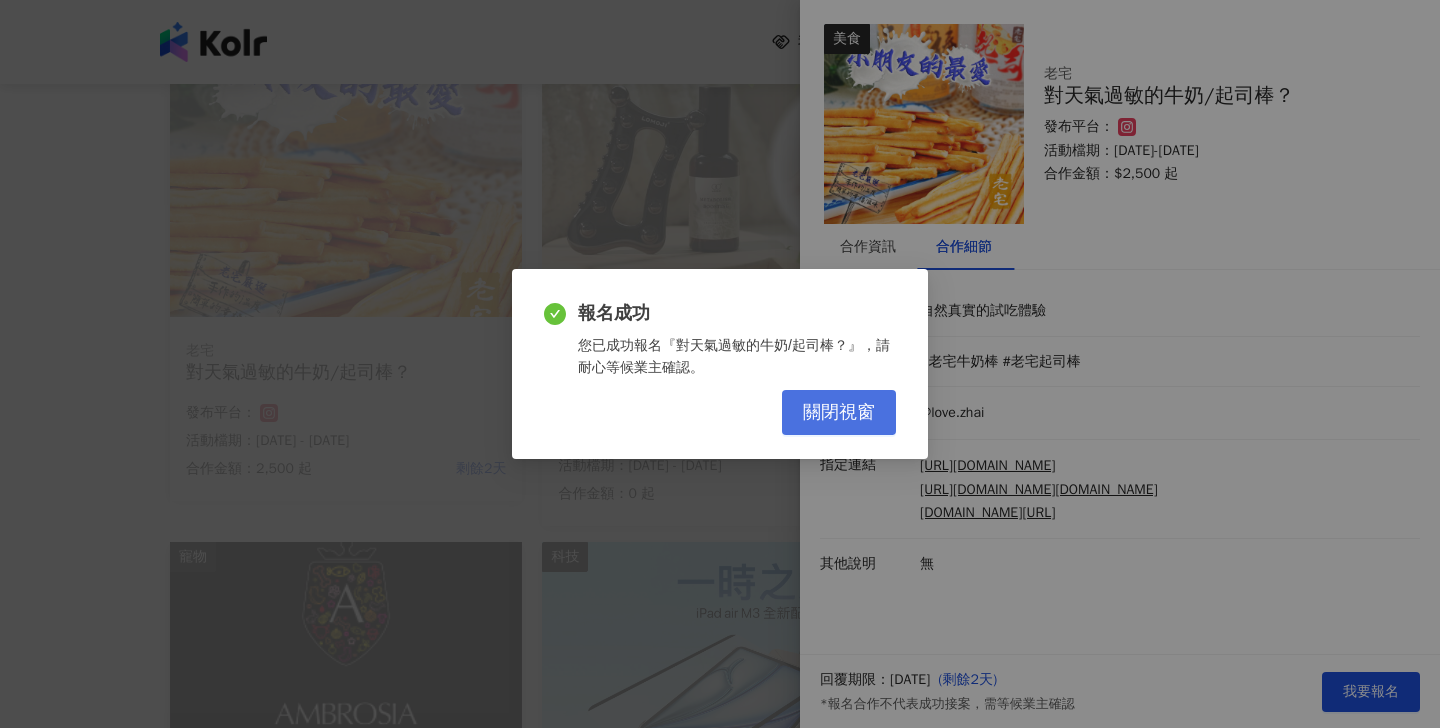 click on "關閉視窗" at bounding box center [839, 412] 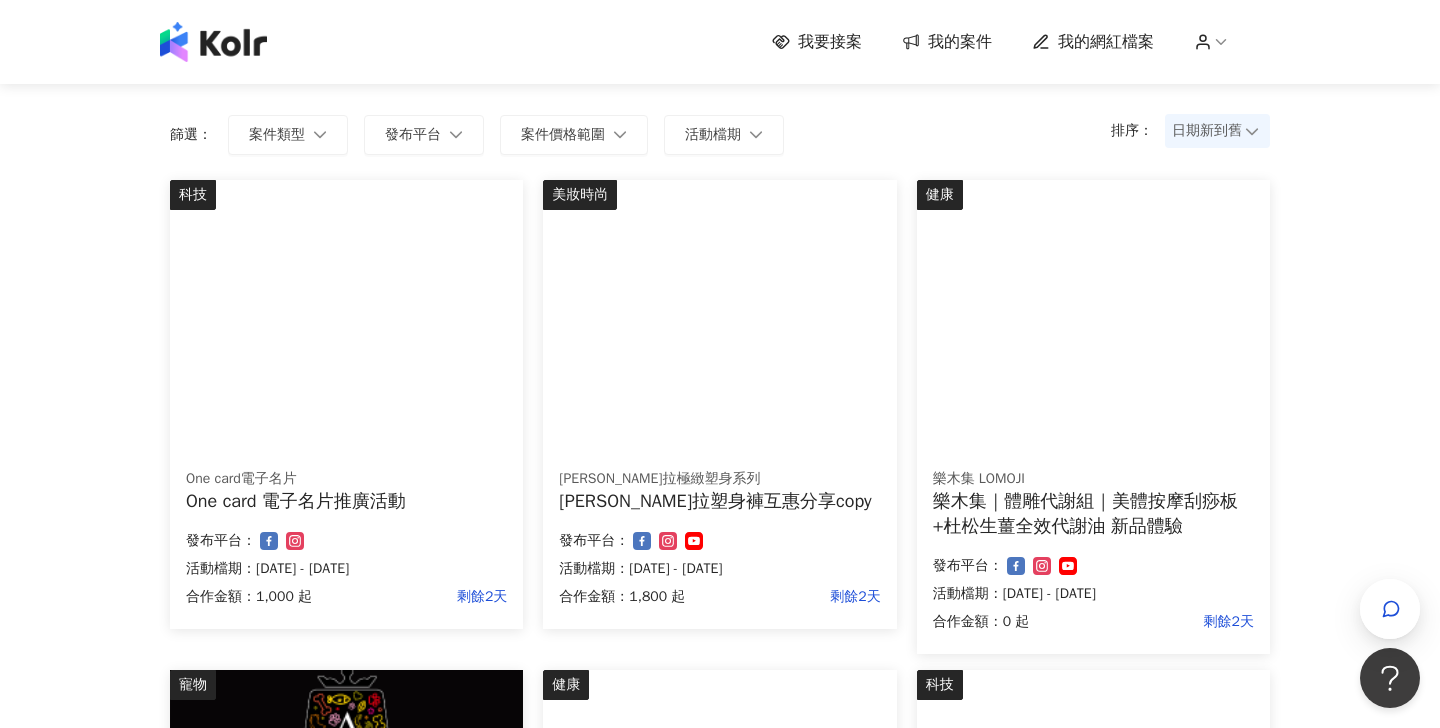 scroll, scrollTop: 125, scrollLeft: 0, axis: vertical 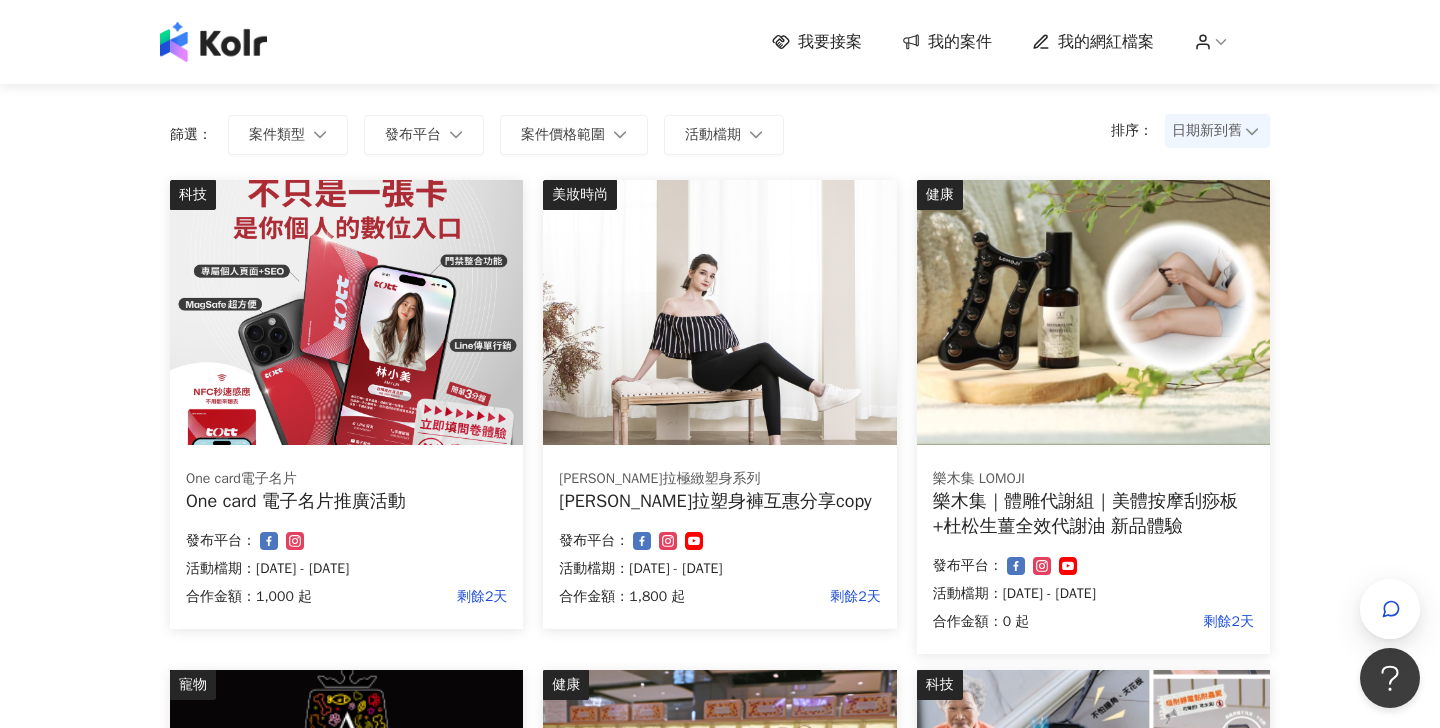 click at bounding box center (346, 312) 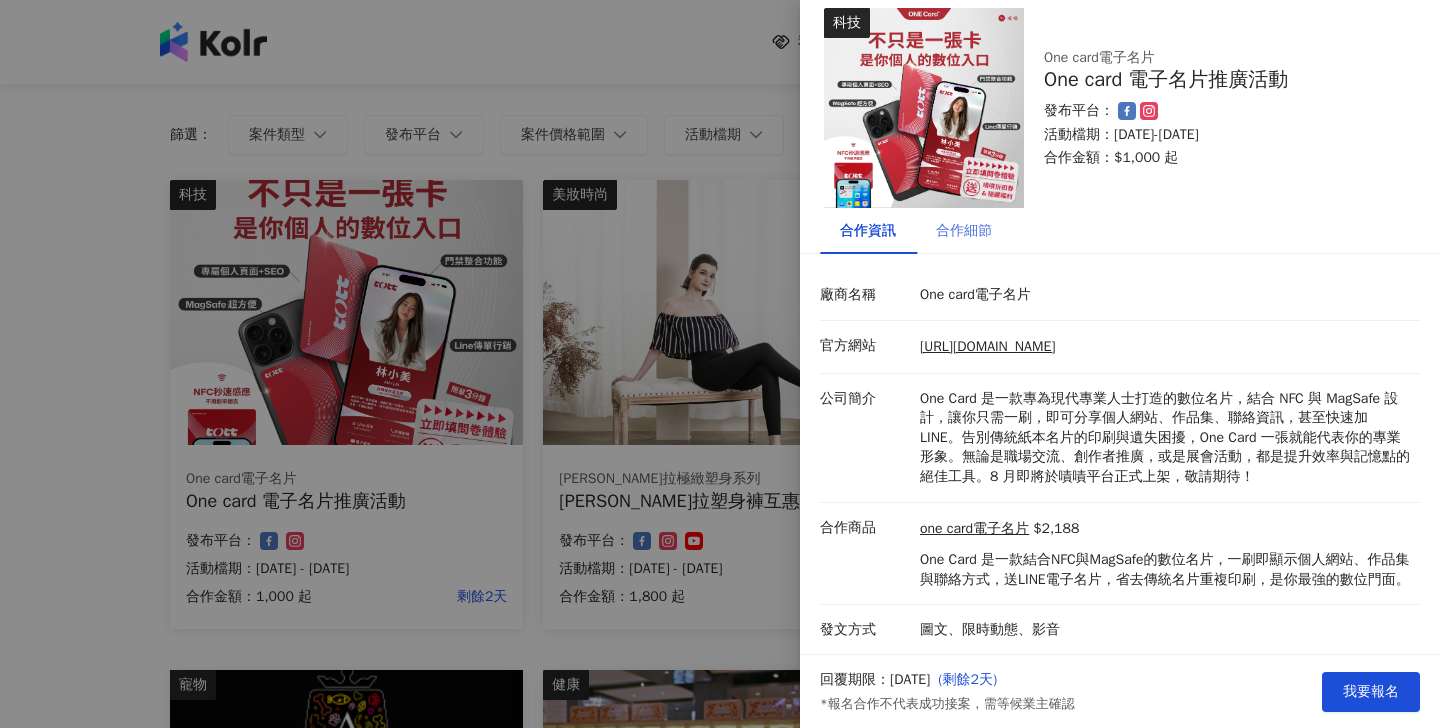 click on "合作細節" at bounding box center (964, 231) 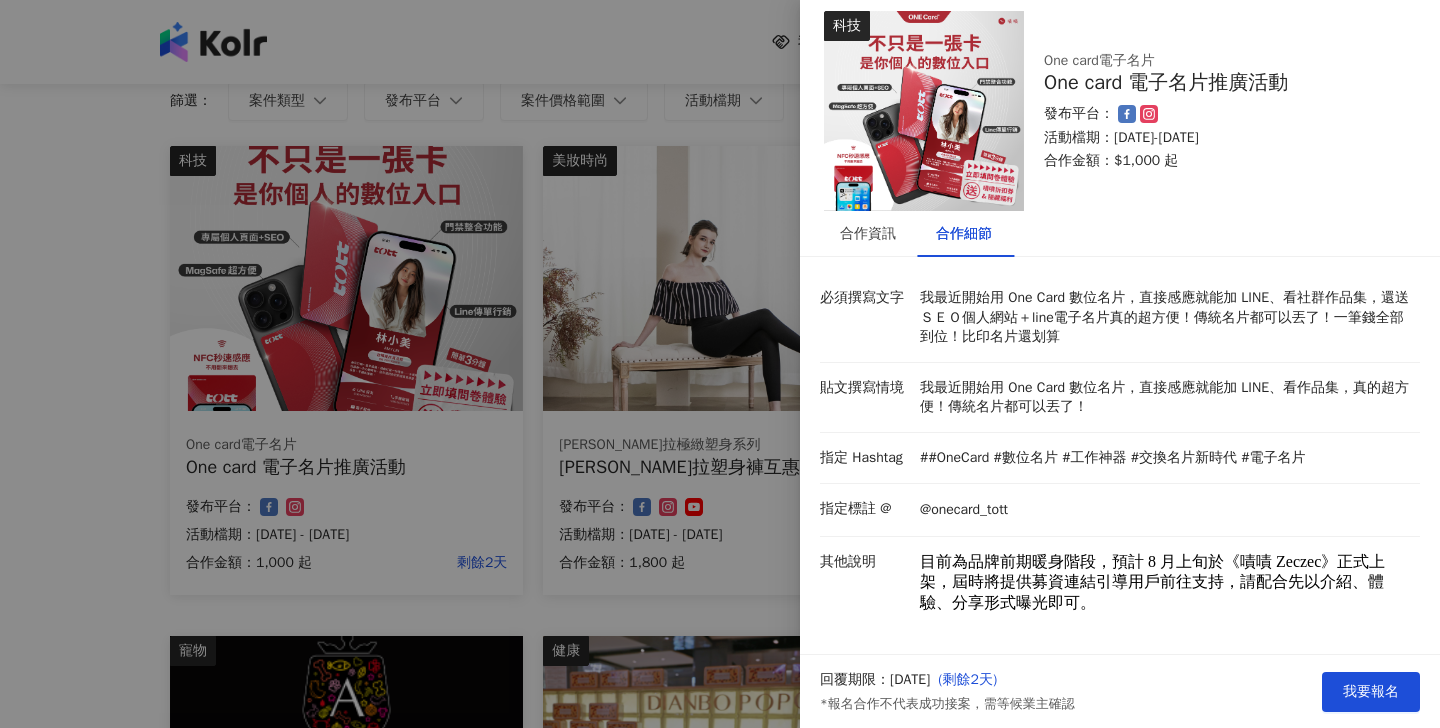 scroll, scrollTop: 178, scrollLeft: 0, axis: vertical 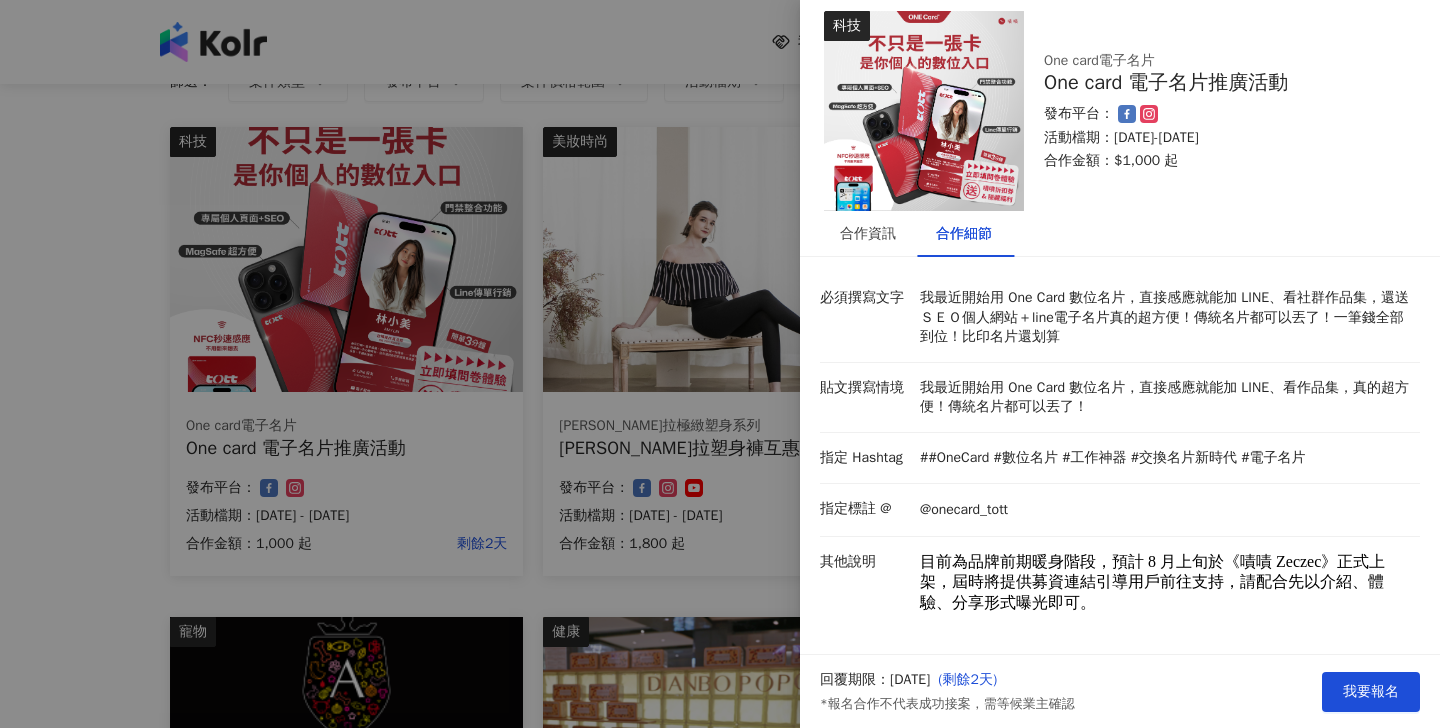 click on "合作資訊 合作細節 廠商名稱 One card電子名片 官方網站 [URL][DOMAIN_NAME] 公司簡介 One Card 是一款專為現代專業人士打造的數位名片，結合 NFC 與 MagSafe 設計，讓你只需一刷，即可分享個人網站、作品集、聯絡資訊，甚至快速加 LINE。告別傳統紙本名片的印刷與遺失困擾，One Card 一張就能代表你的專業形象。無論是職場交流、創作者推廣，或是展會活動，都是提升效率與記憶點的絕佳工具。8 月即將於嘖嘖平台正式上架，敬請期待！ 合作商品 one card電子名片 $2,188 One Card 是一款結合NFC與MagSafe的數位名片，一刷即顯示個人網站、作品集與聯絡方式，送LINE電子名片，省去傳統名片重複印刷，是你最強的數位門面。 發文方式 圖文、限時動態、影音 必須撰寫文字 貼文撰寫情境 指定 Hashtag ##OneCard #數位名片 #工作神器 #交換名片新時代 #電子名片 指定標註 @" at bounding box center (1120, 436) 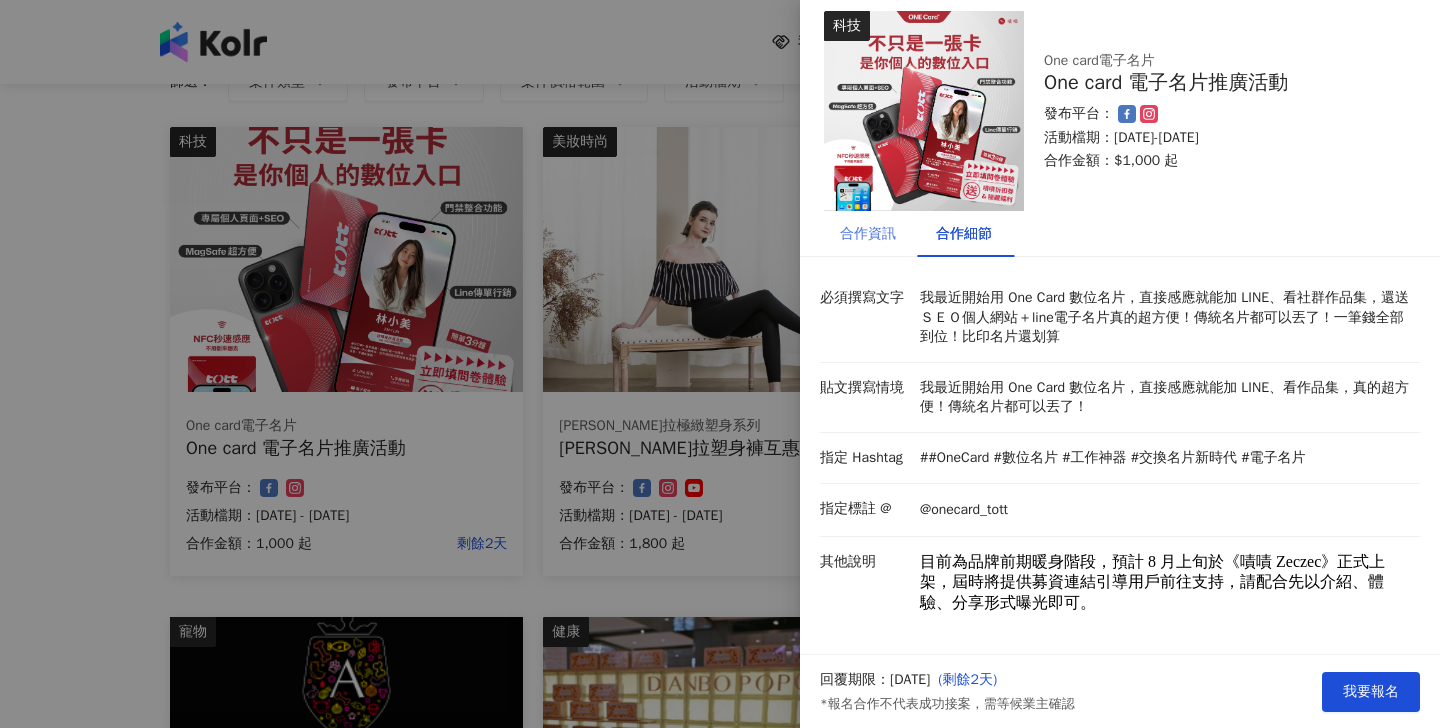 click on "合作資訊" at bounding box center [868, 234] 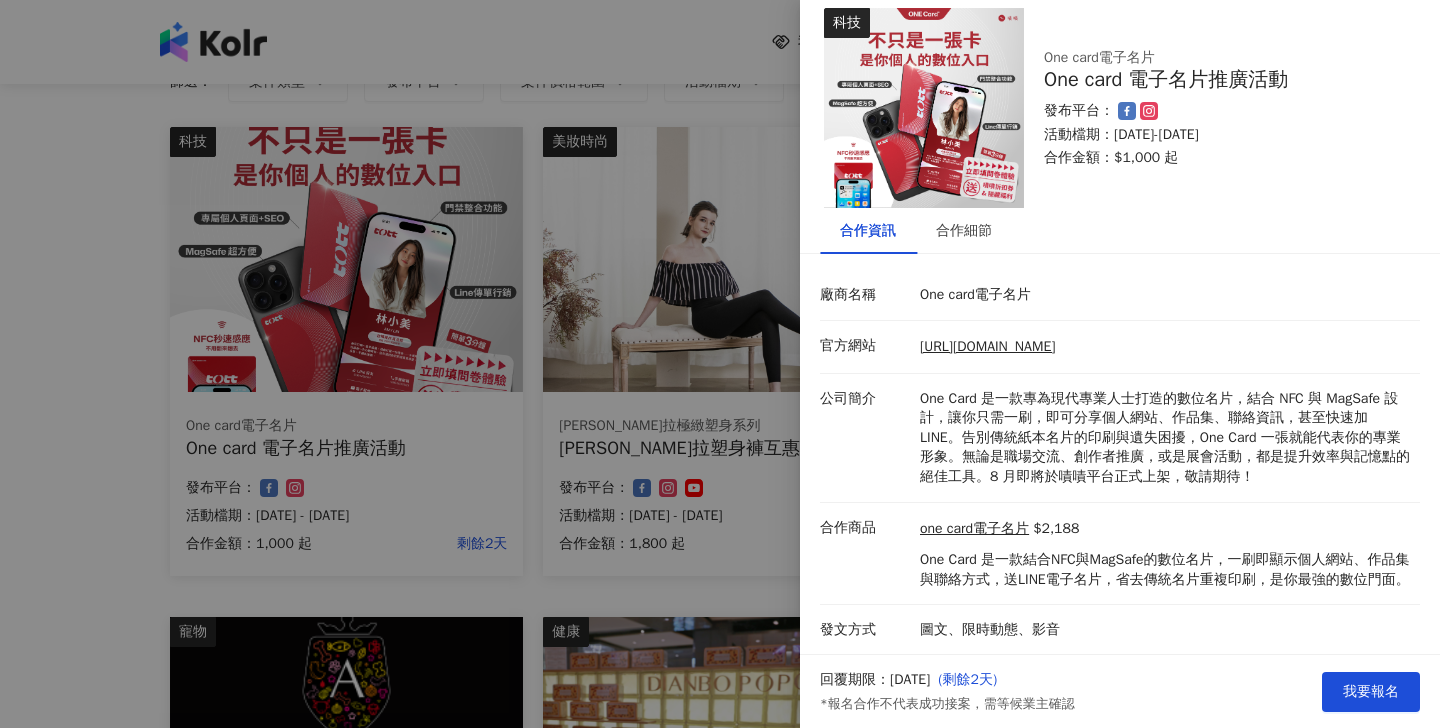 scroll, scrollTop: 28, scrollLeft: 0, axis: vertical 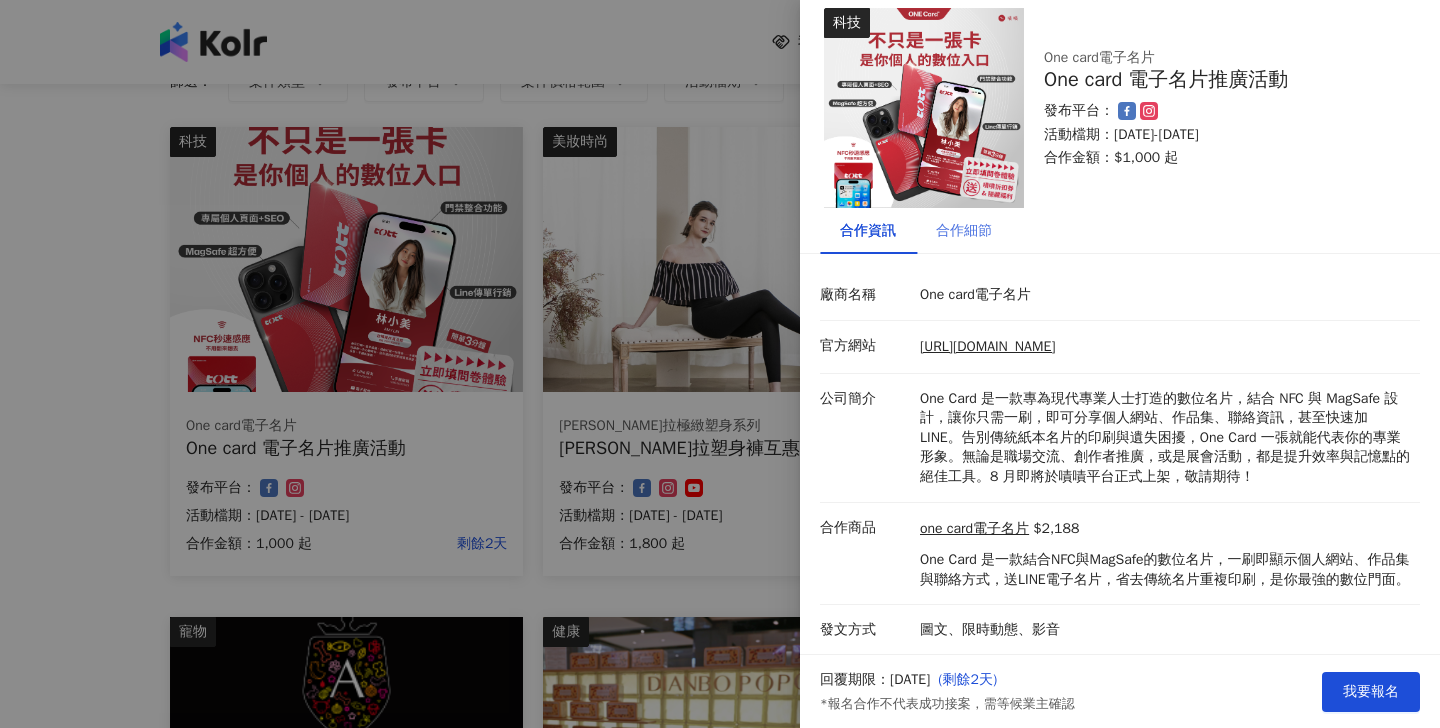 click on "合作細節" at bounding box center [964, 231] 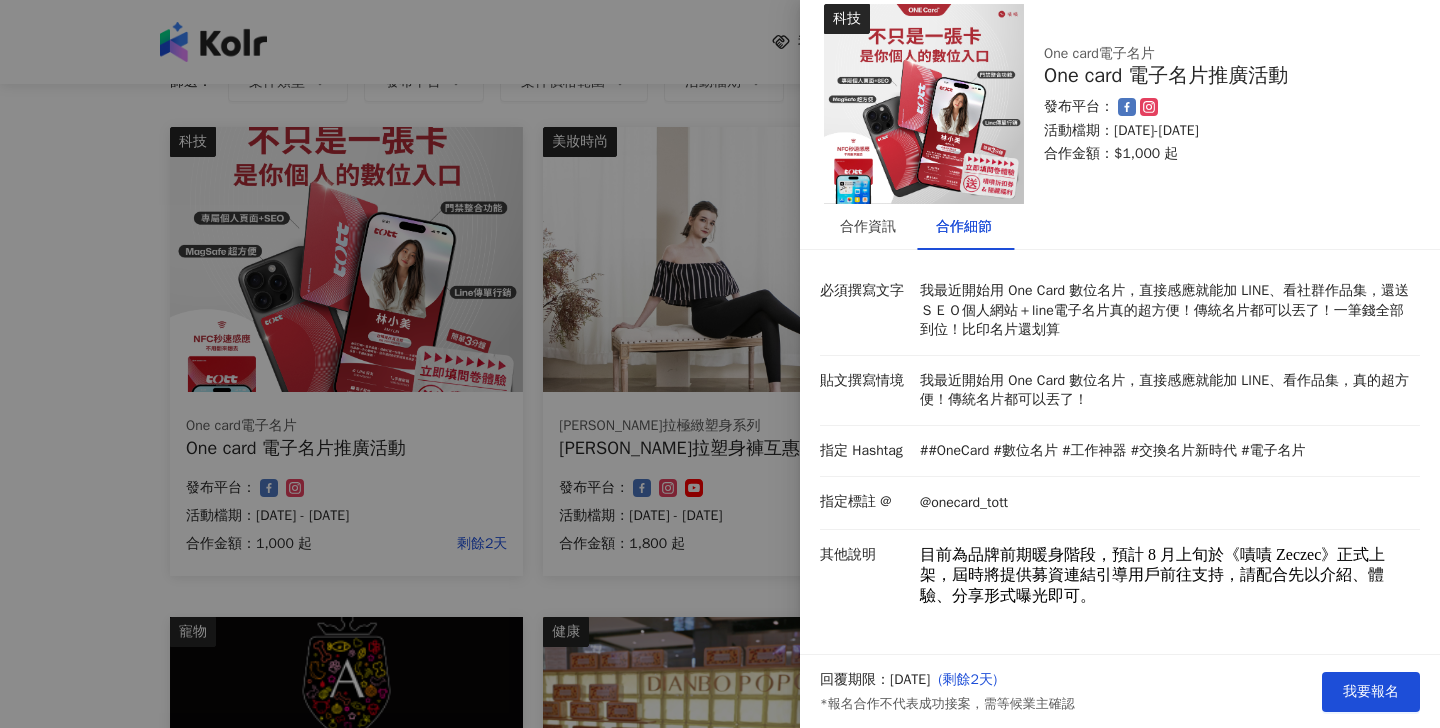 scroll, scrollTop: 13, scrollLeft: 0, axis: vertical 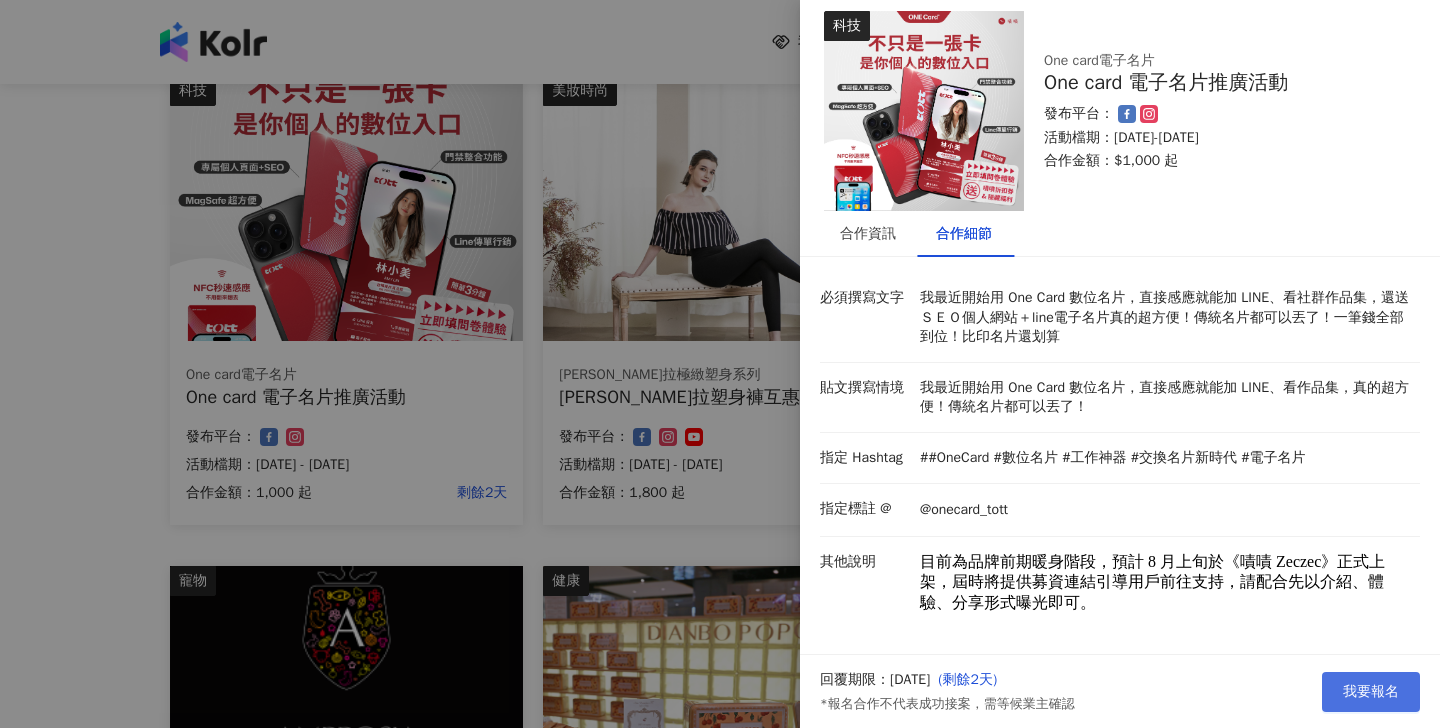 click on "我要報名" at bounding box center [1371, 692] 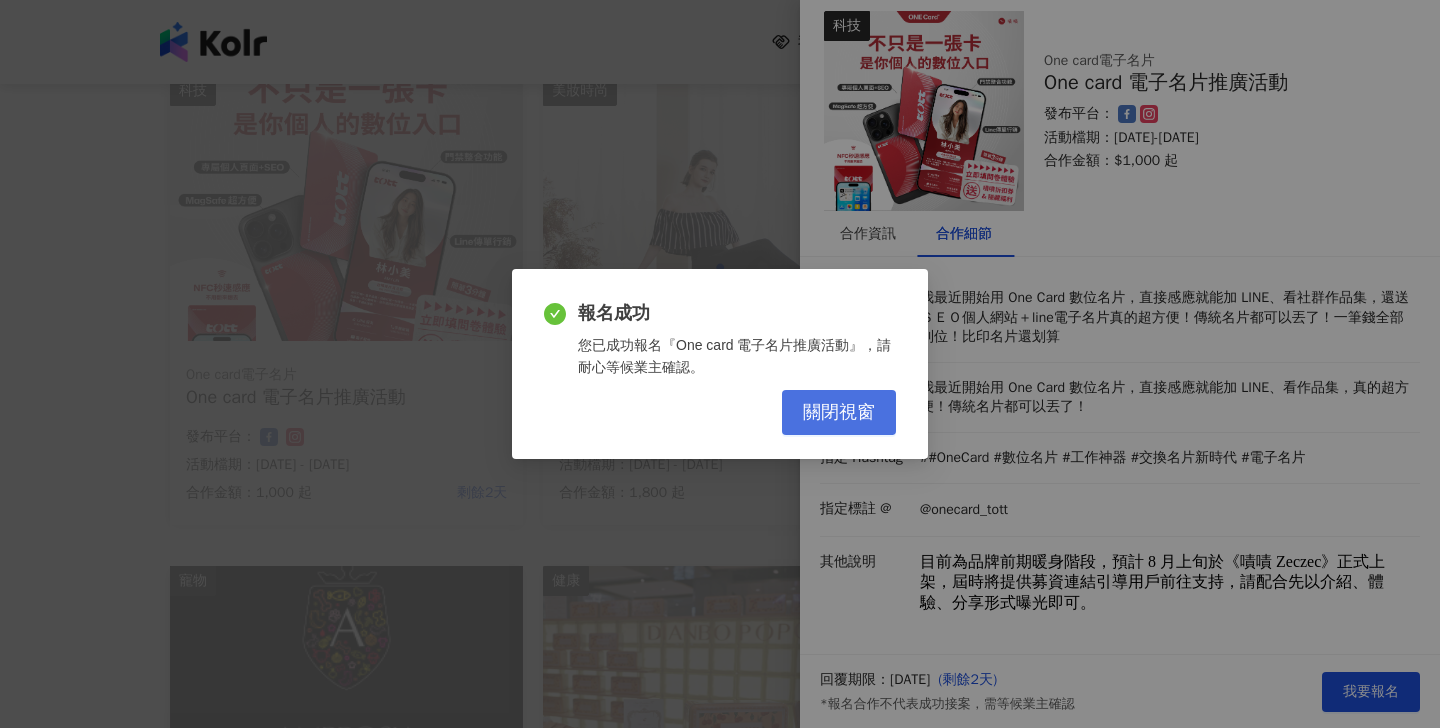 click on "關閉視窗" at bounding box center [839, 413] 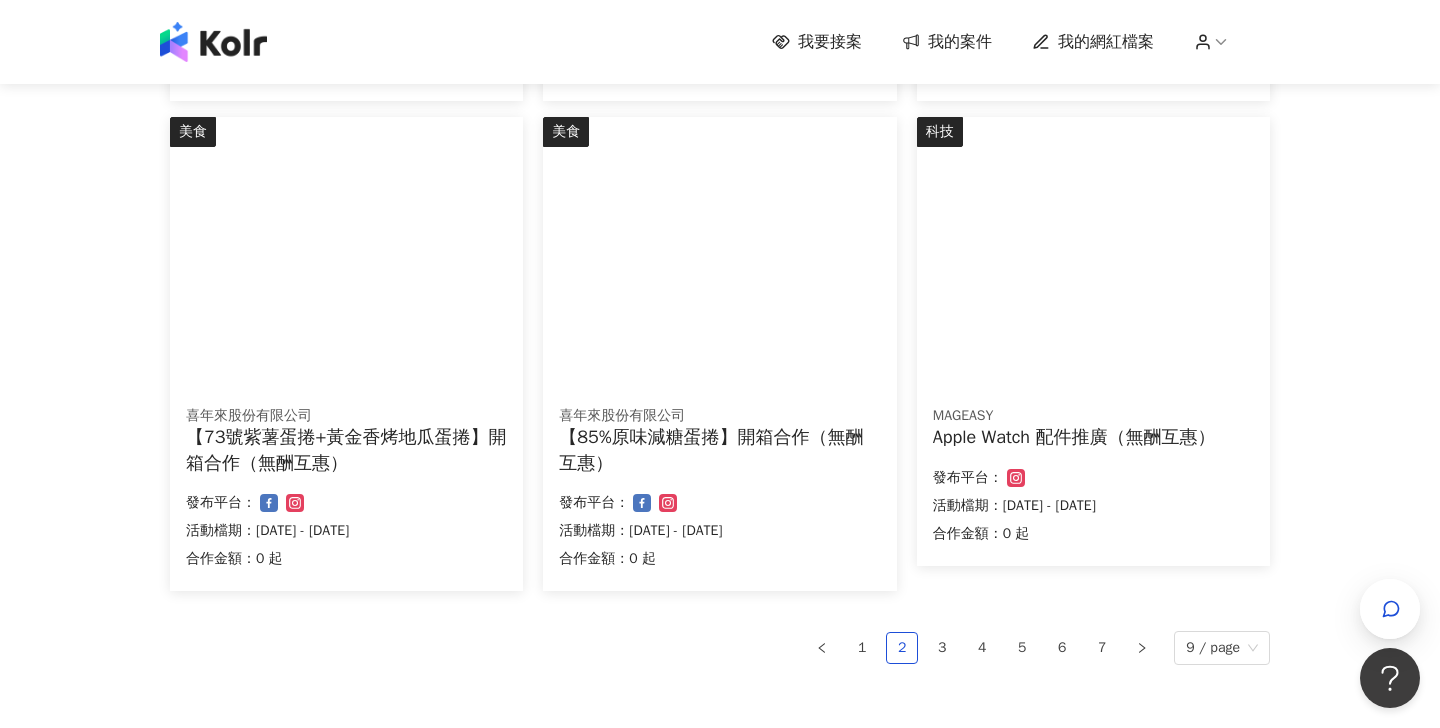 scroll, scrollTop: 1147, scrollLeft: 0, axis: vertical 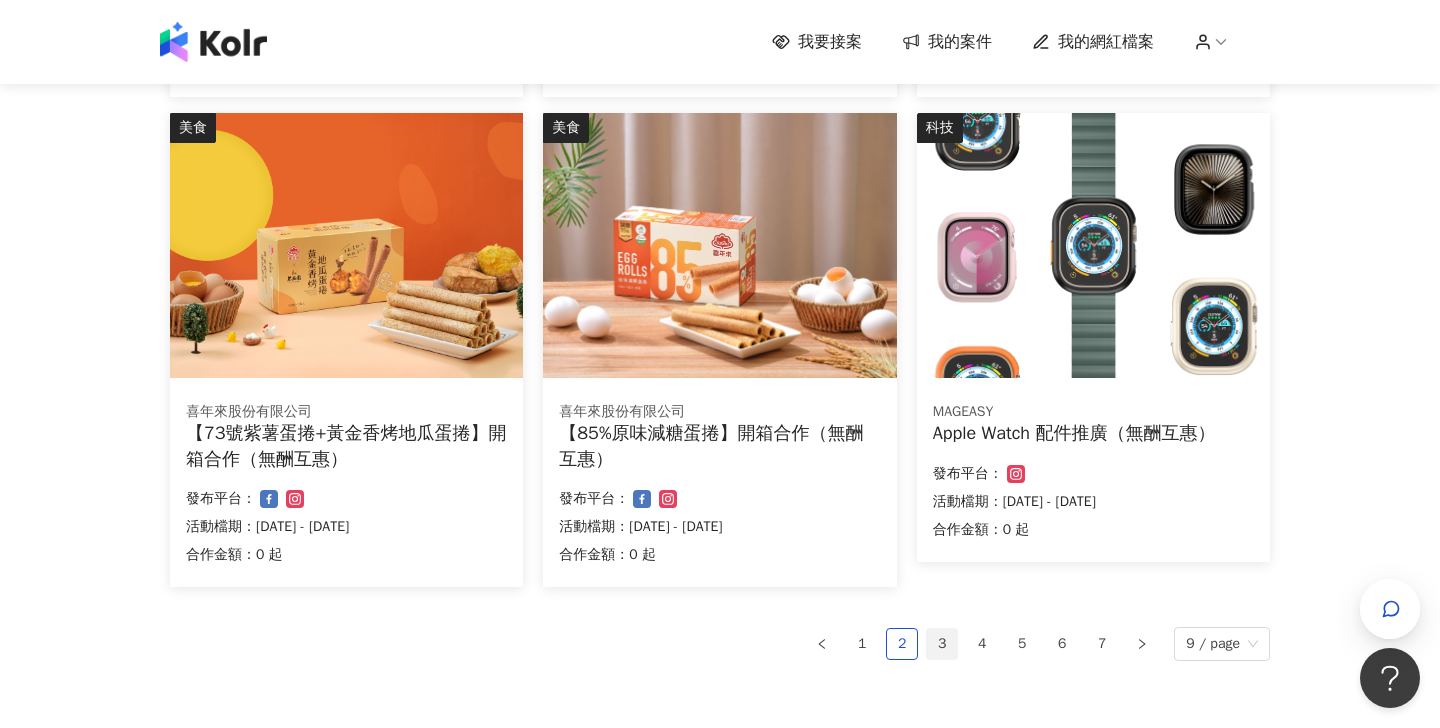 click on "3" at bounding box center [942, 644] 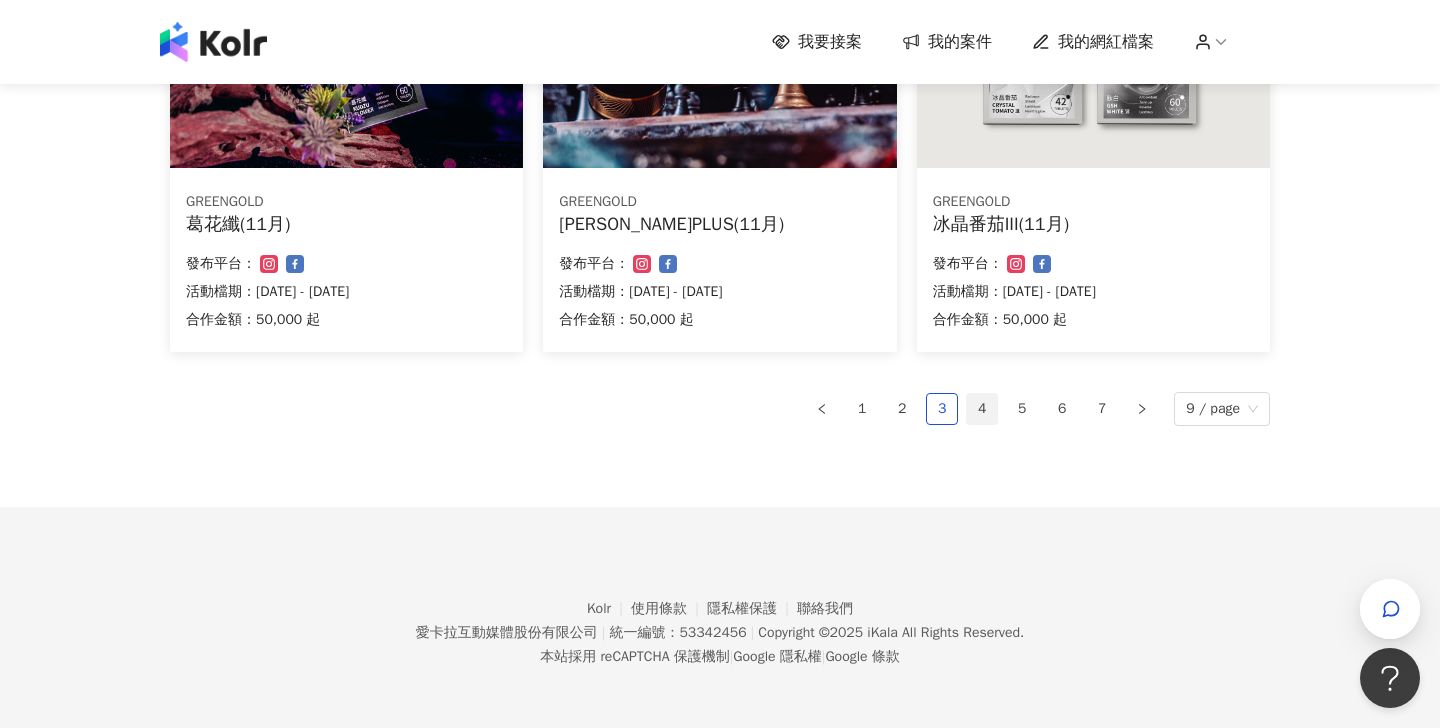 scroll, scrollTop: 1380, scrollLeft: 0, axis: vertical 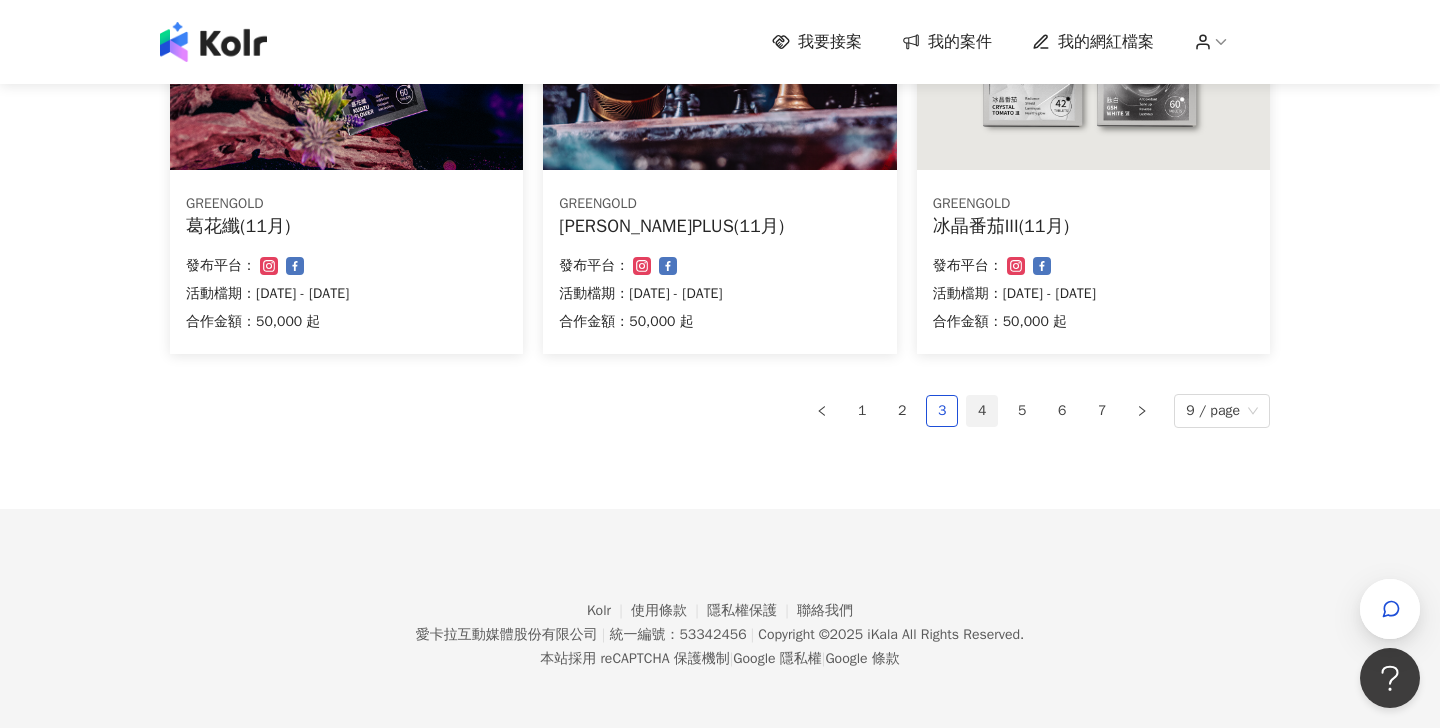 click on "4" at bounding box center [982, 411] 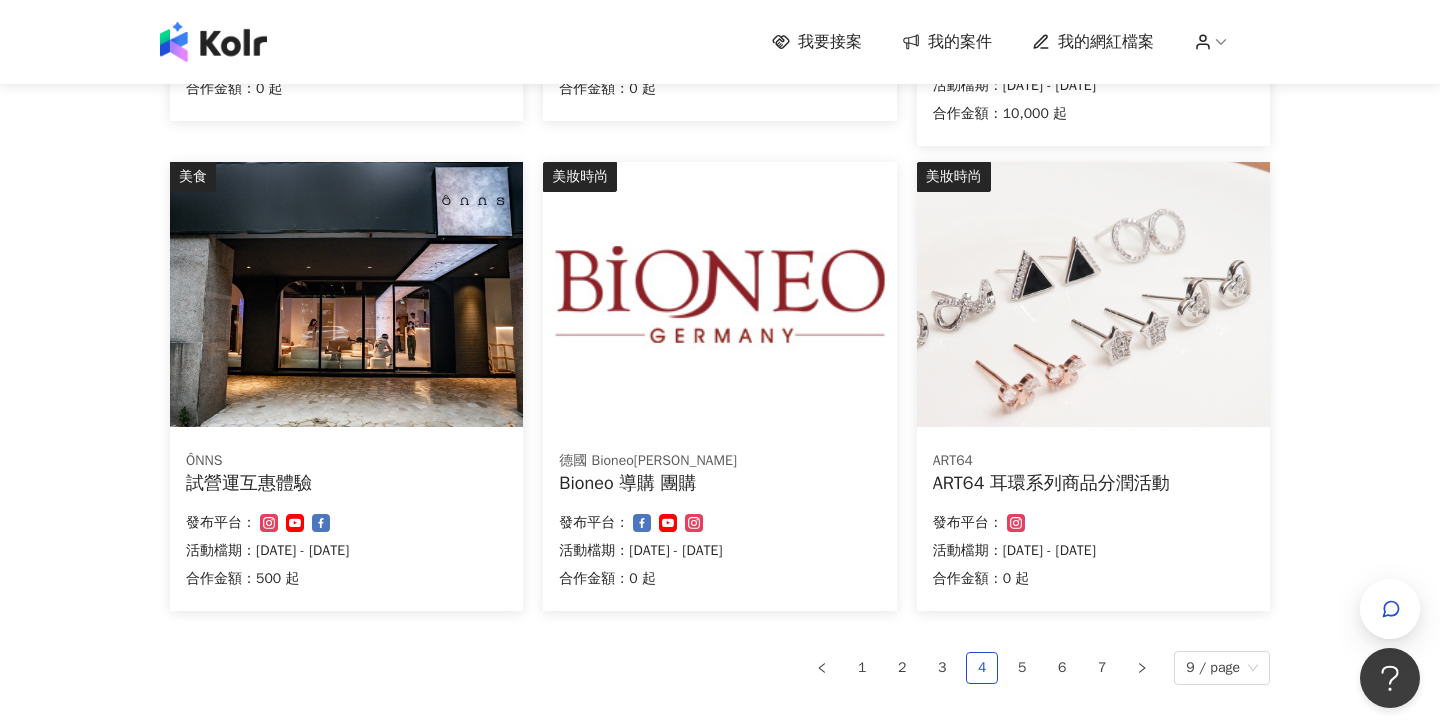 scroll, scrollTop: 1104, scrollLeft: 0, axis: vertical 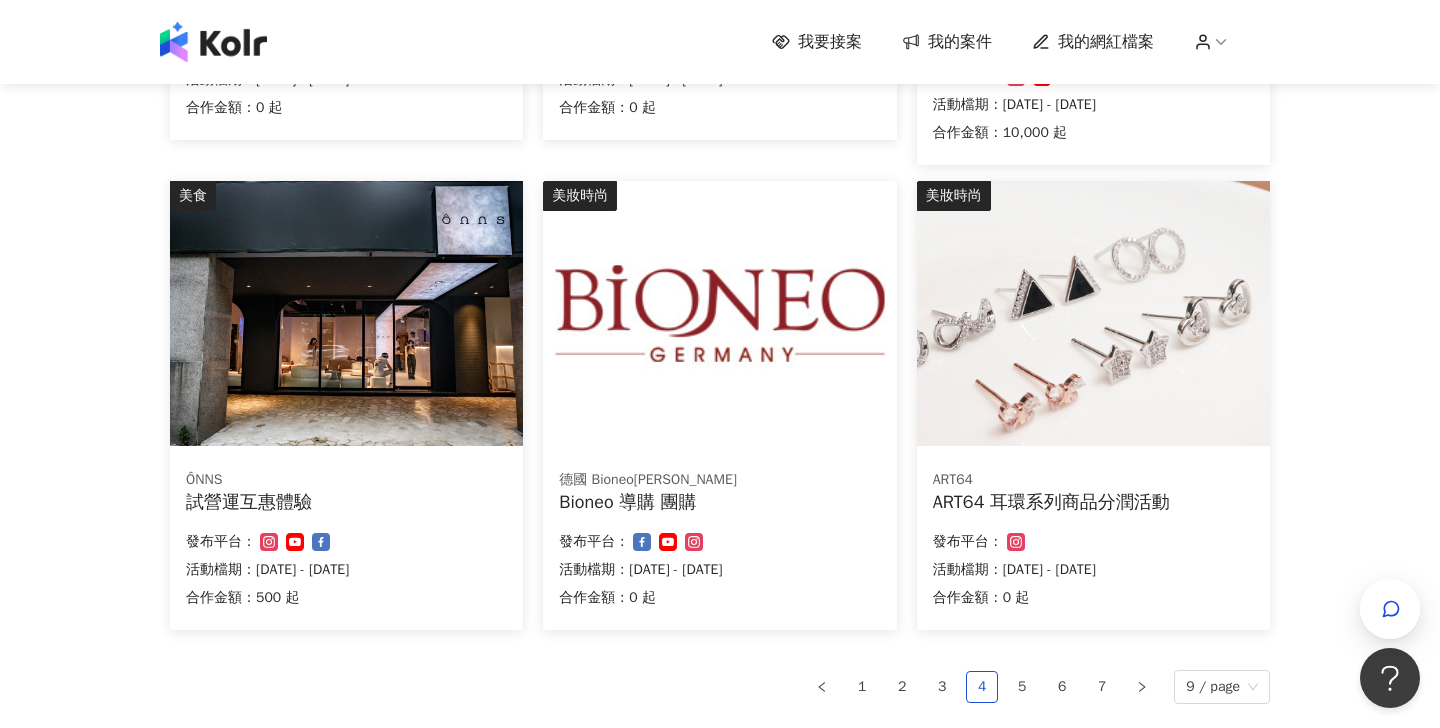 click at bounding box center (346, 313) 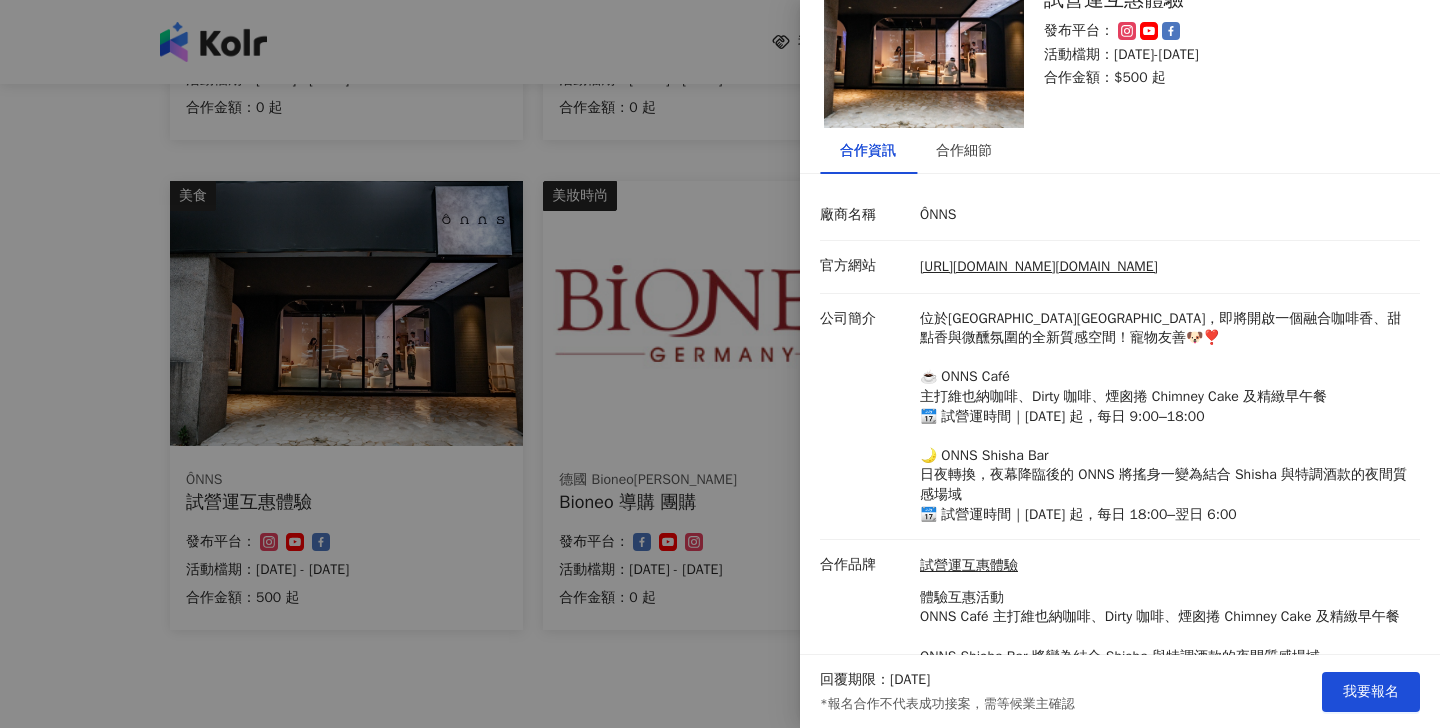 scroll, scrollTop: 97, scrollLeft: 0, axis: vertical 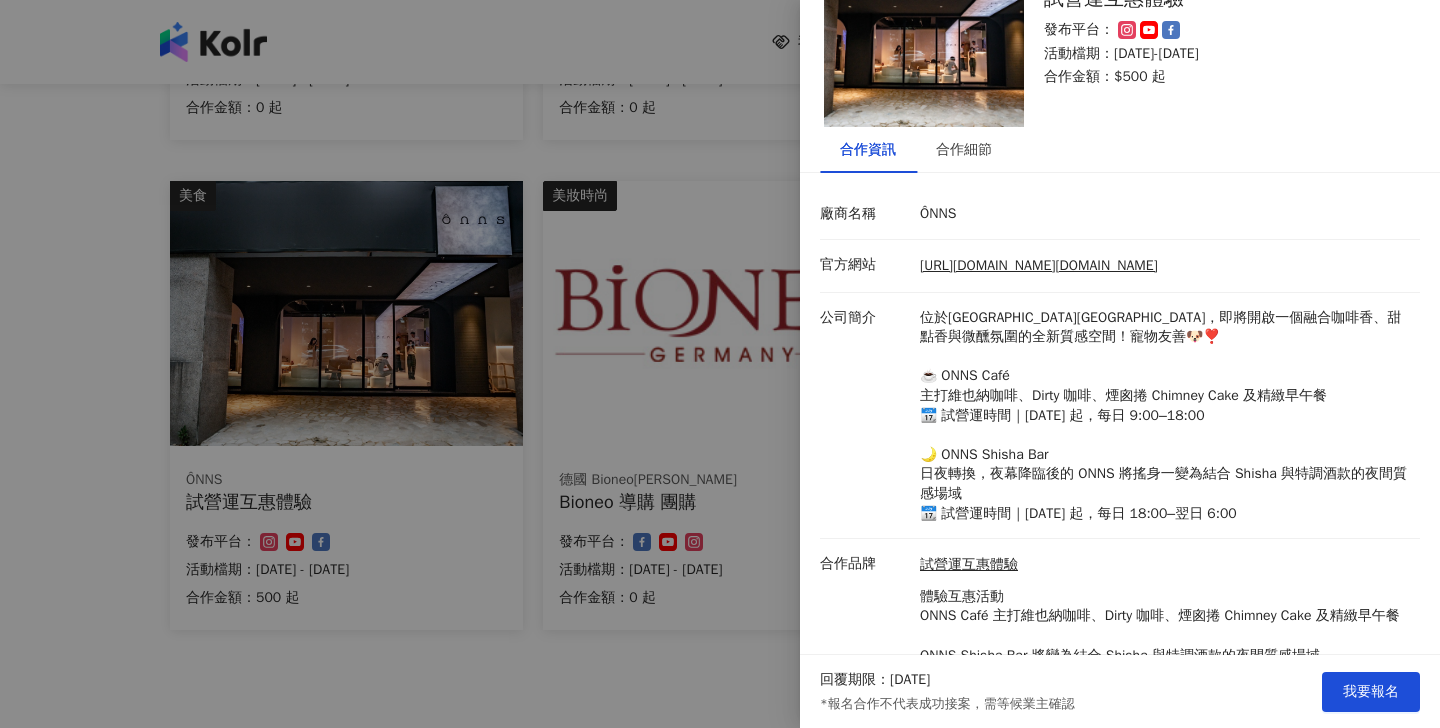 click at bounding box center [720, 364] 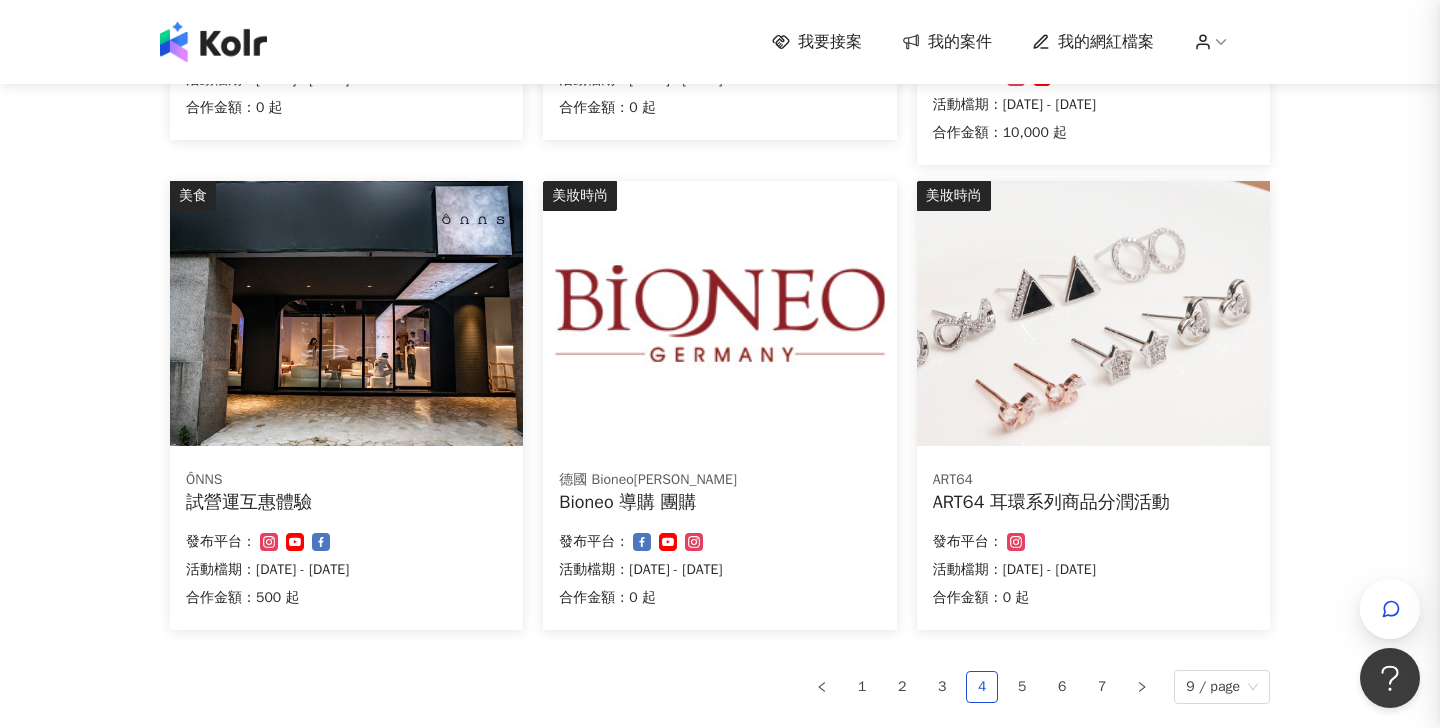 scroll, scrollTop: 0, scrollLeft: 0, axis: both 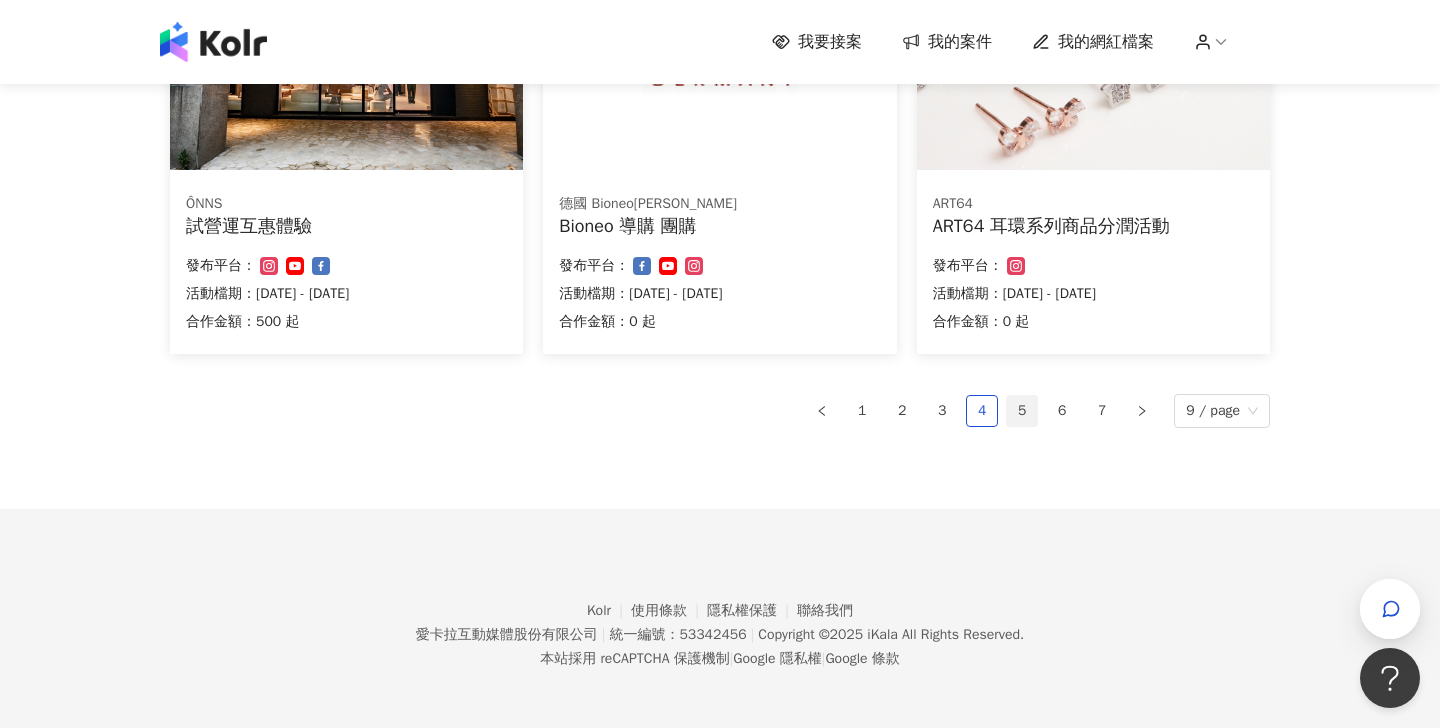 click on "5" at bounding box center [1022, 411] 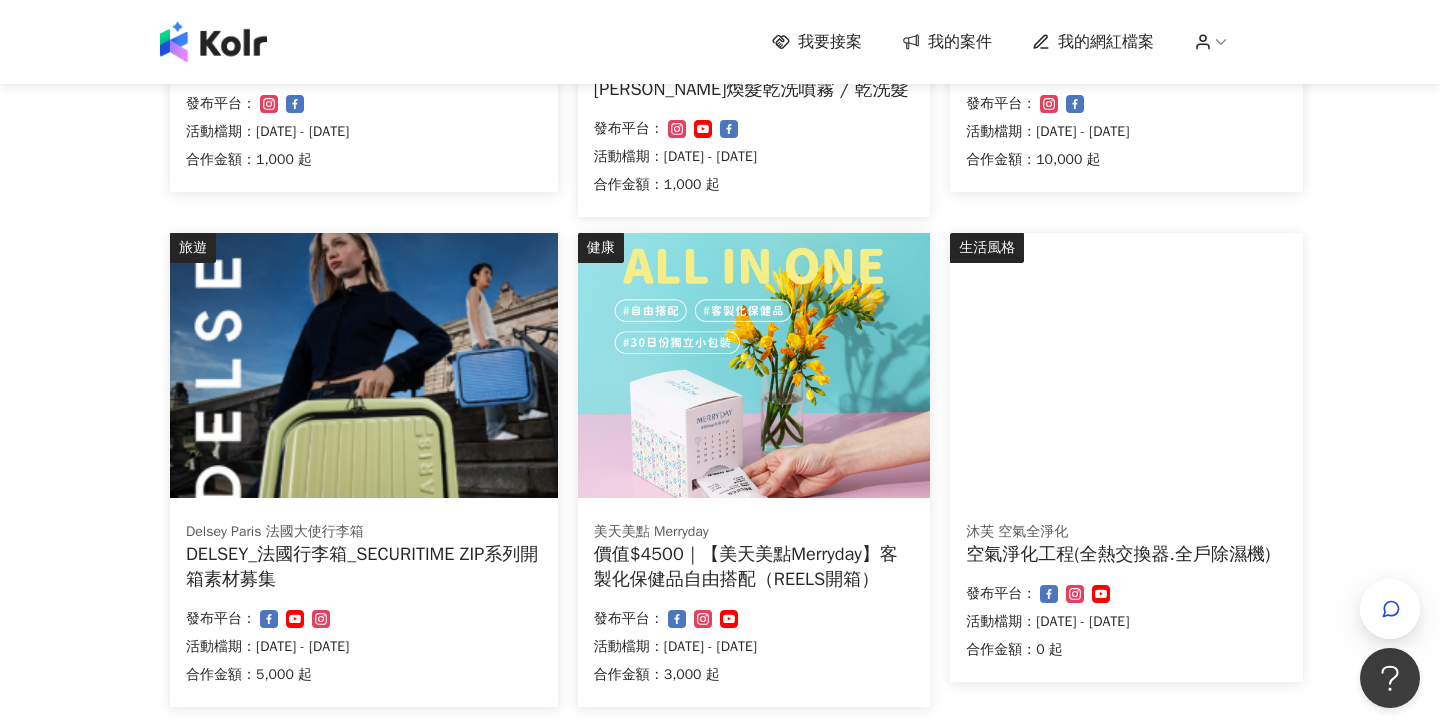 scroll, scrollTop: 1007, scrollLeft: 0, axis: vertical 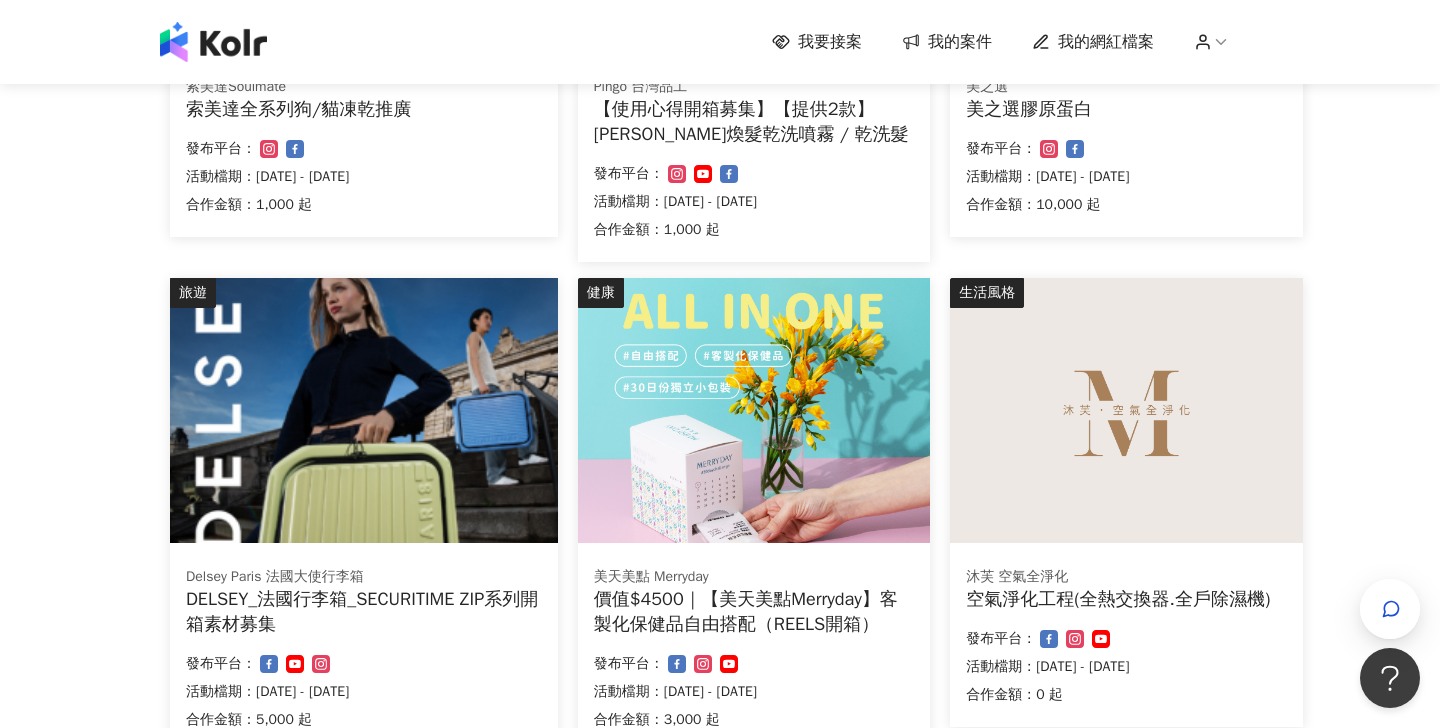 click at bounding box center (1126, 410) 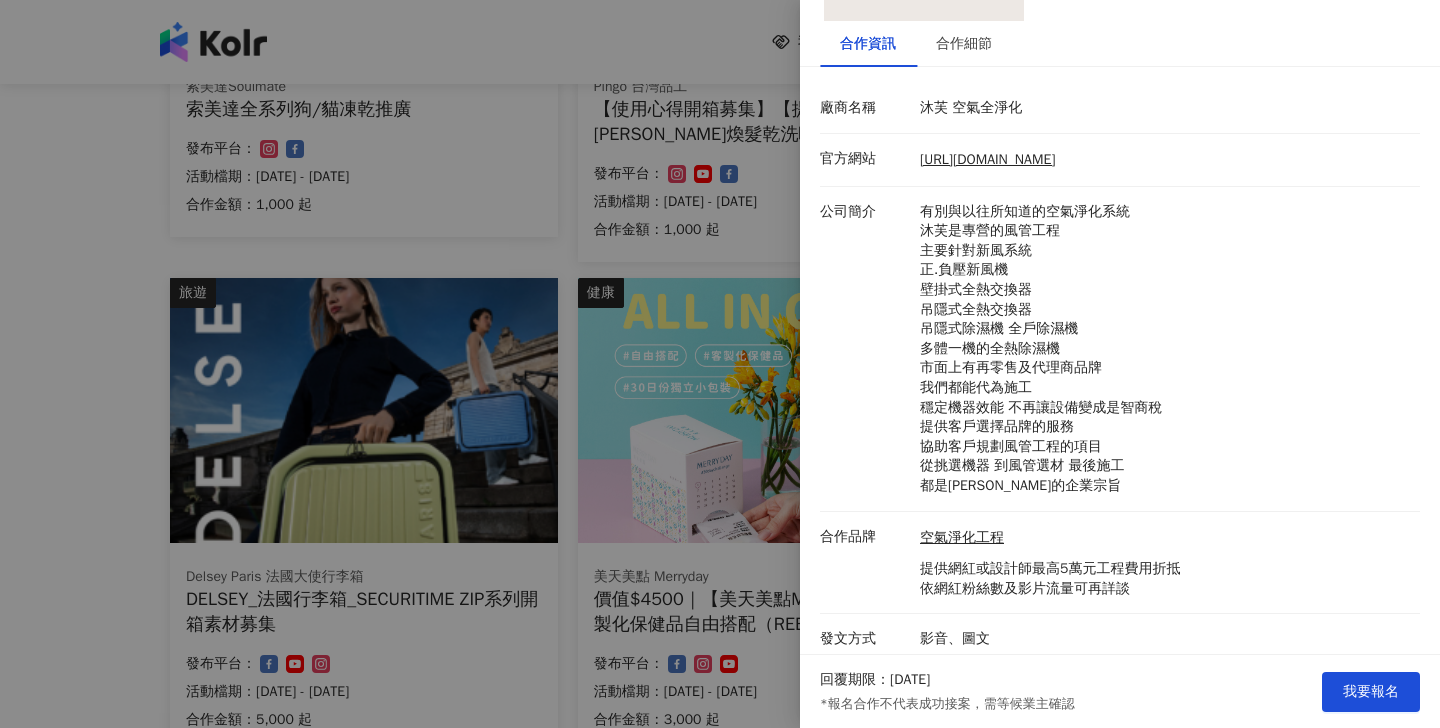 scroll, scrollTop: 199, scrollLeft: 0, axis: vertical 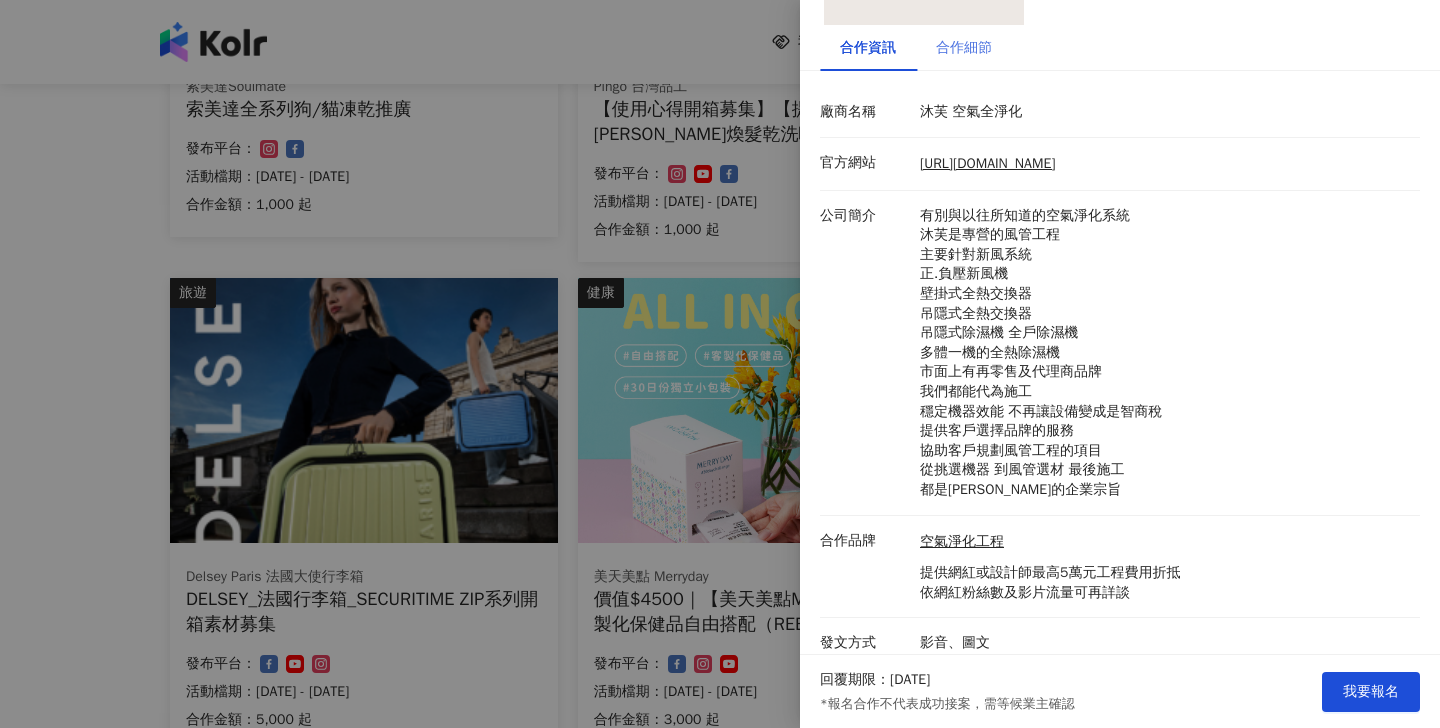 click on "合作細節" at bounding box center (964, 48) 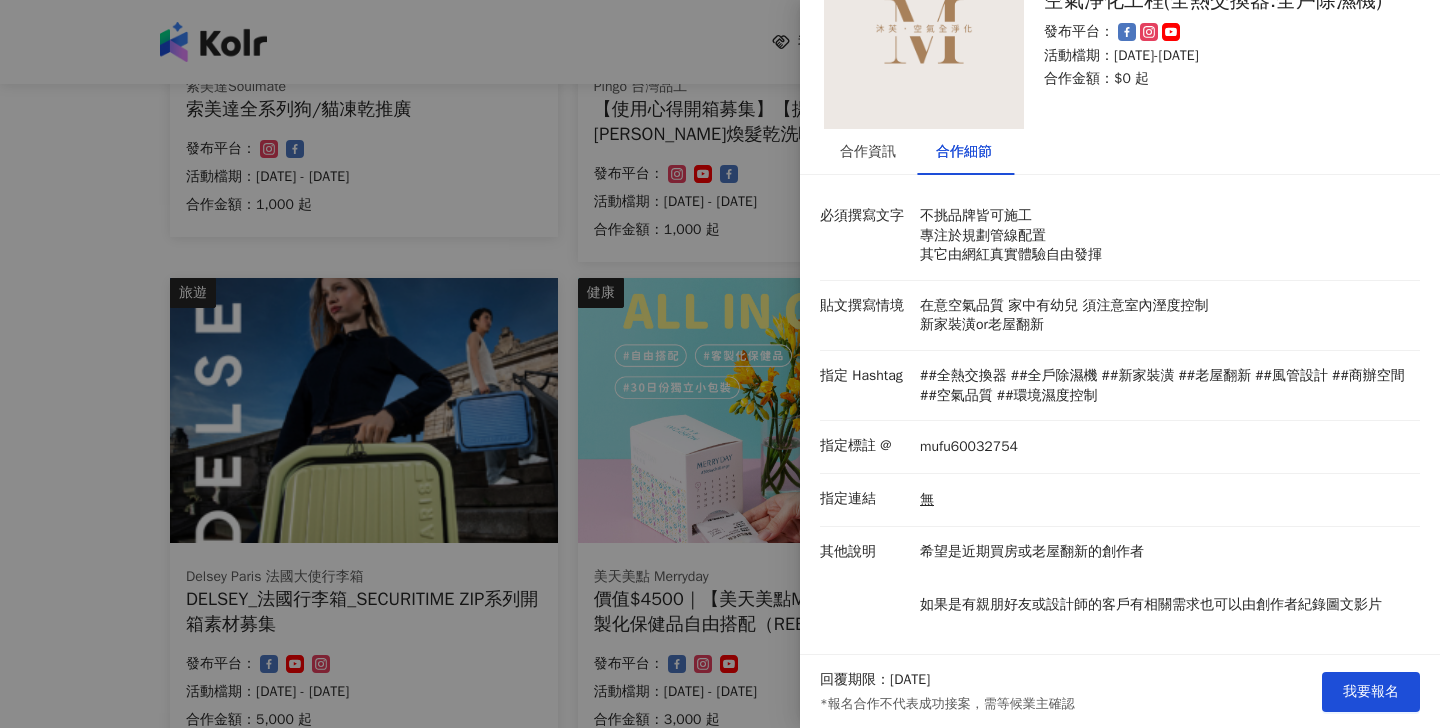 scroll, scrollTop: 96, scrollLeft: 0, axis: vertical 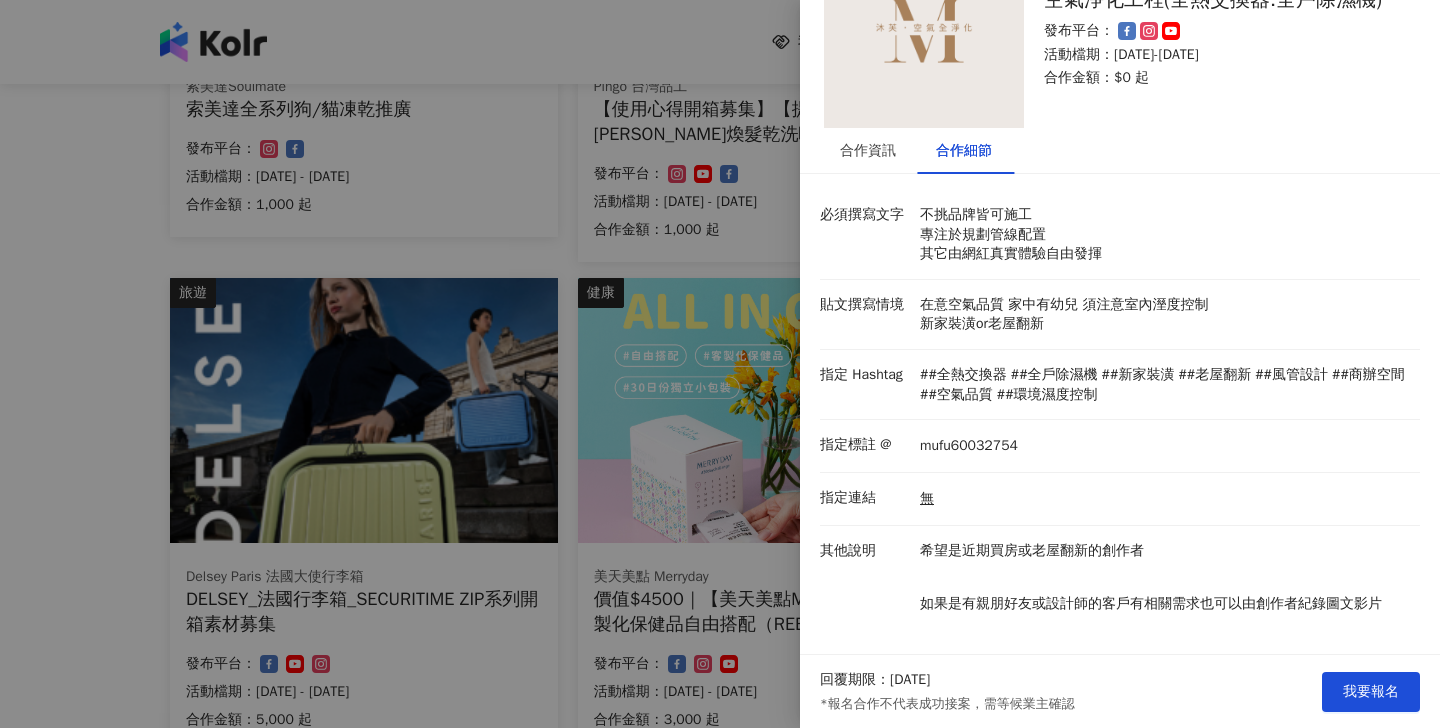 click at bounding box center (720, 364) 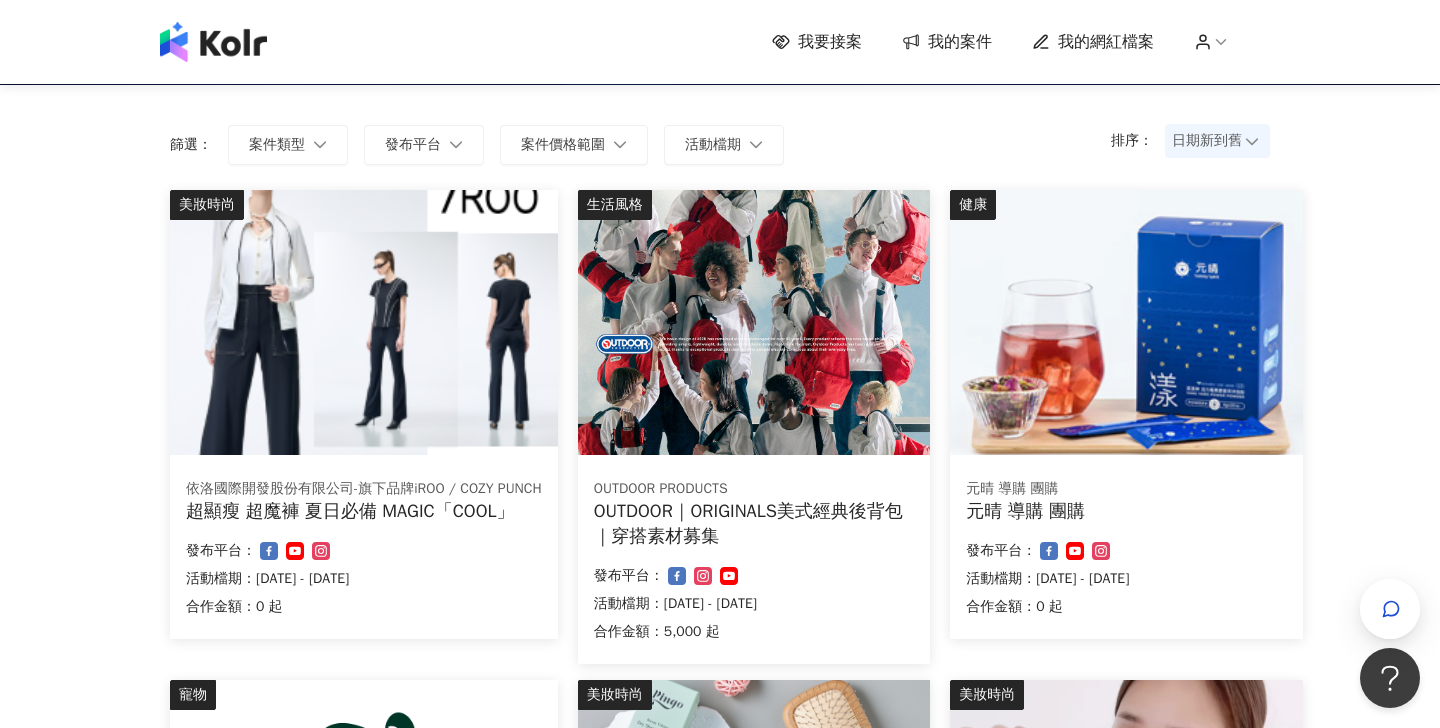 scroll, scrollTop: 111, scrollLeft: 0, axis: vertical 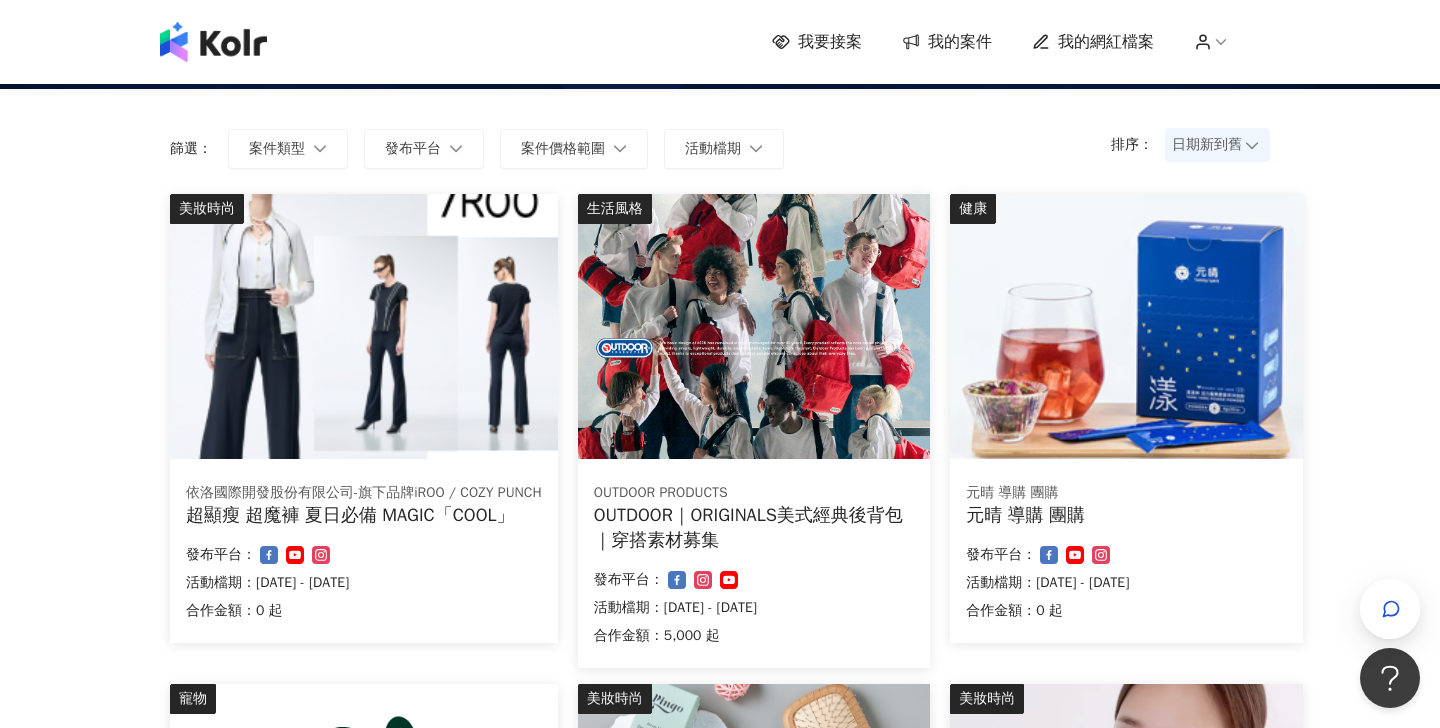 click on "發布平台：" at bounding box center (364, 555) 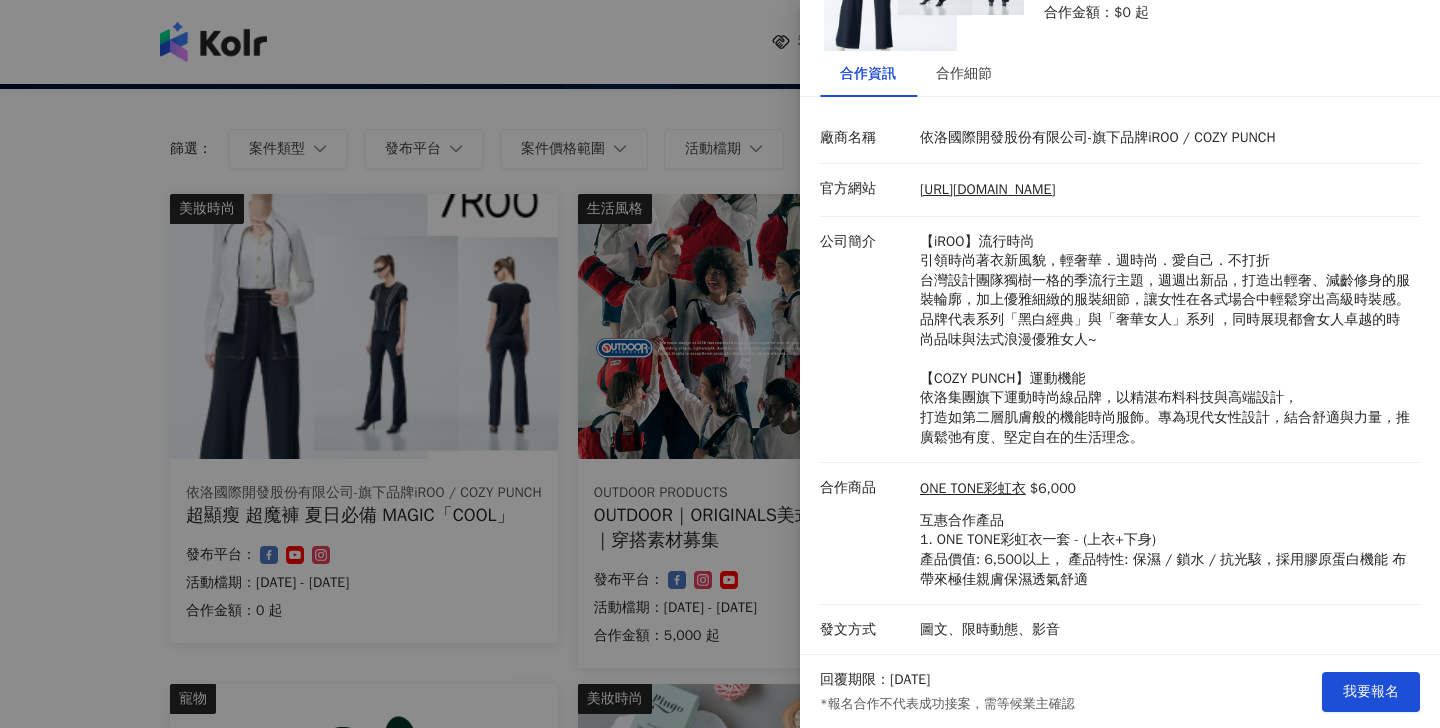 scroll, scrollTop: 218, scrollLeft: 0, axis: vertical 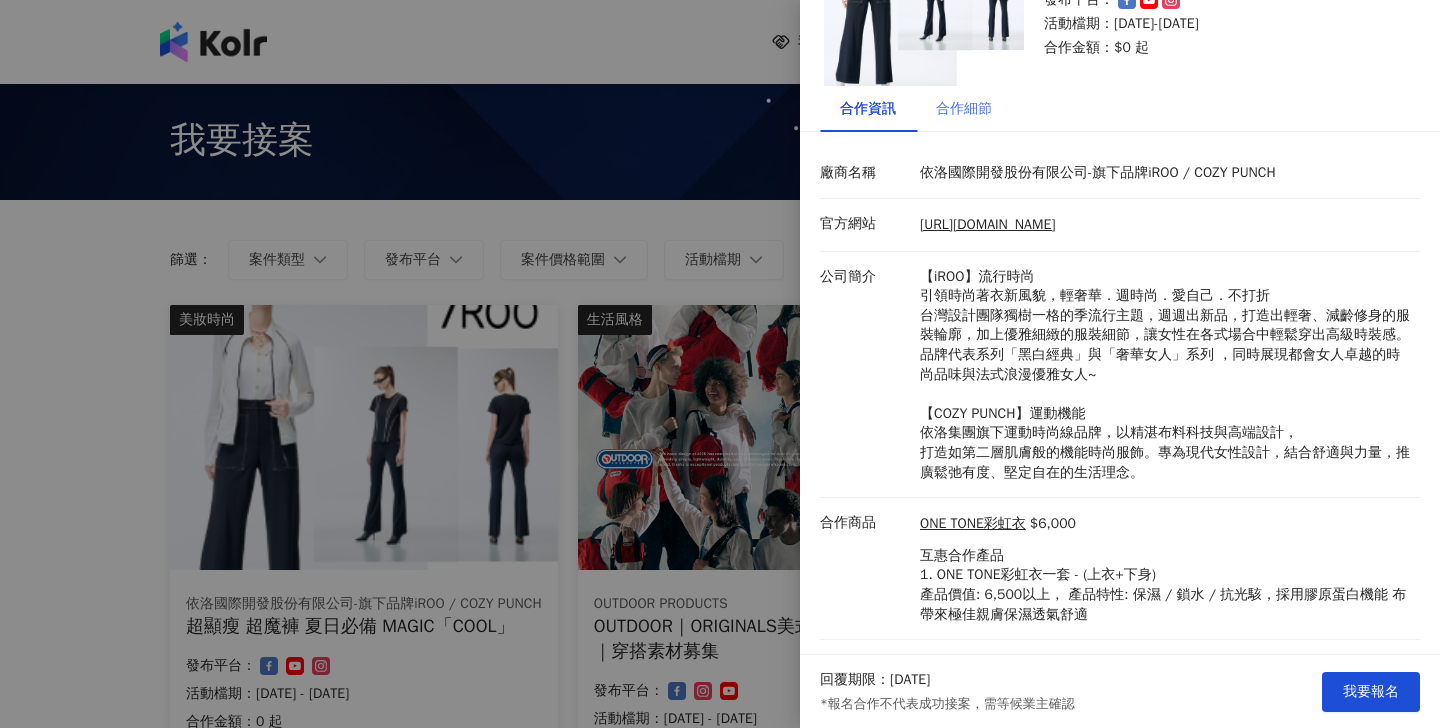 click on "合作細節" at bounding box center [964, 109] 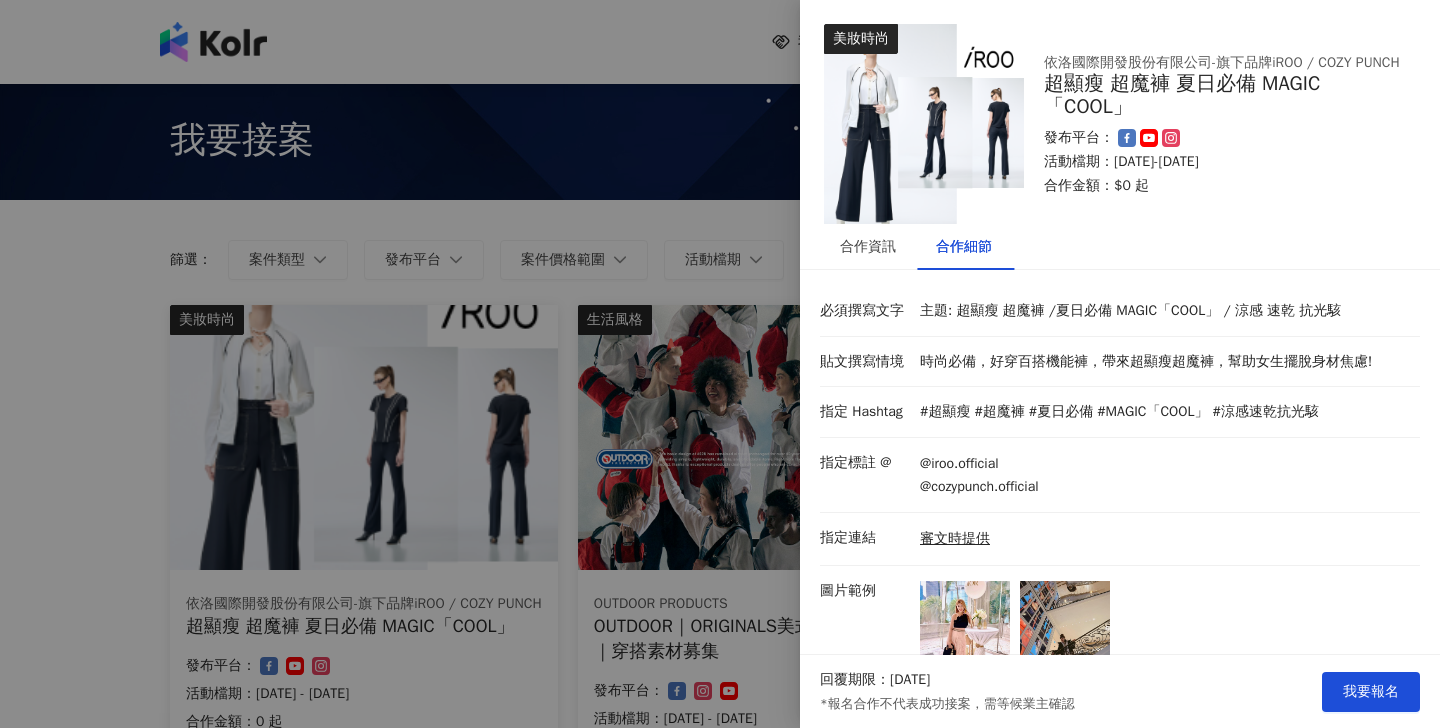 scroll, scrollTop: 0, scrollLeft: 0, axis: both 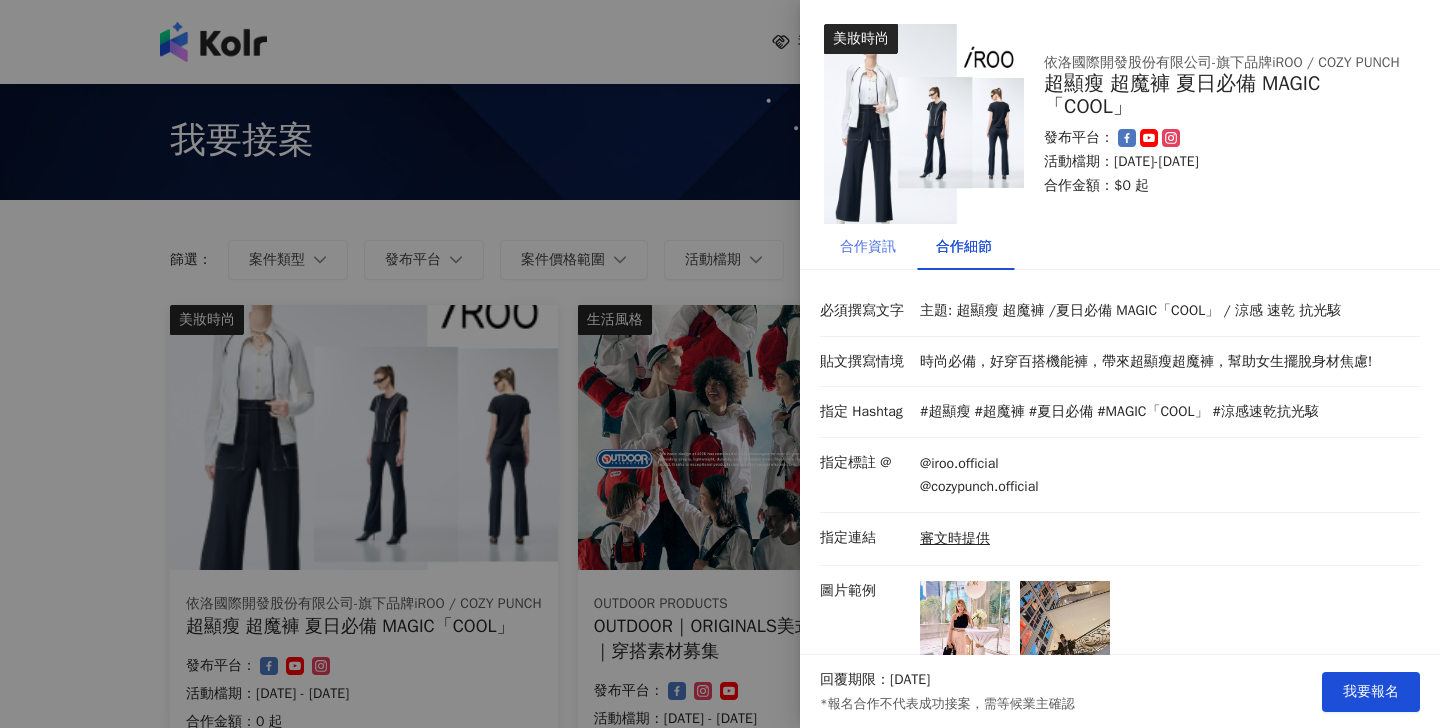 click on "合作資訊" at bounding box center (868, 247) 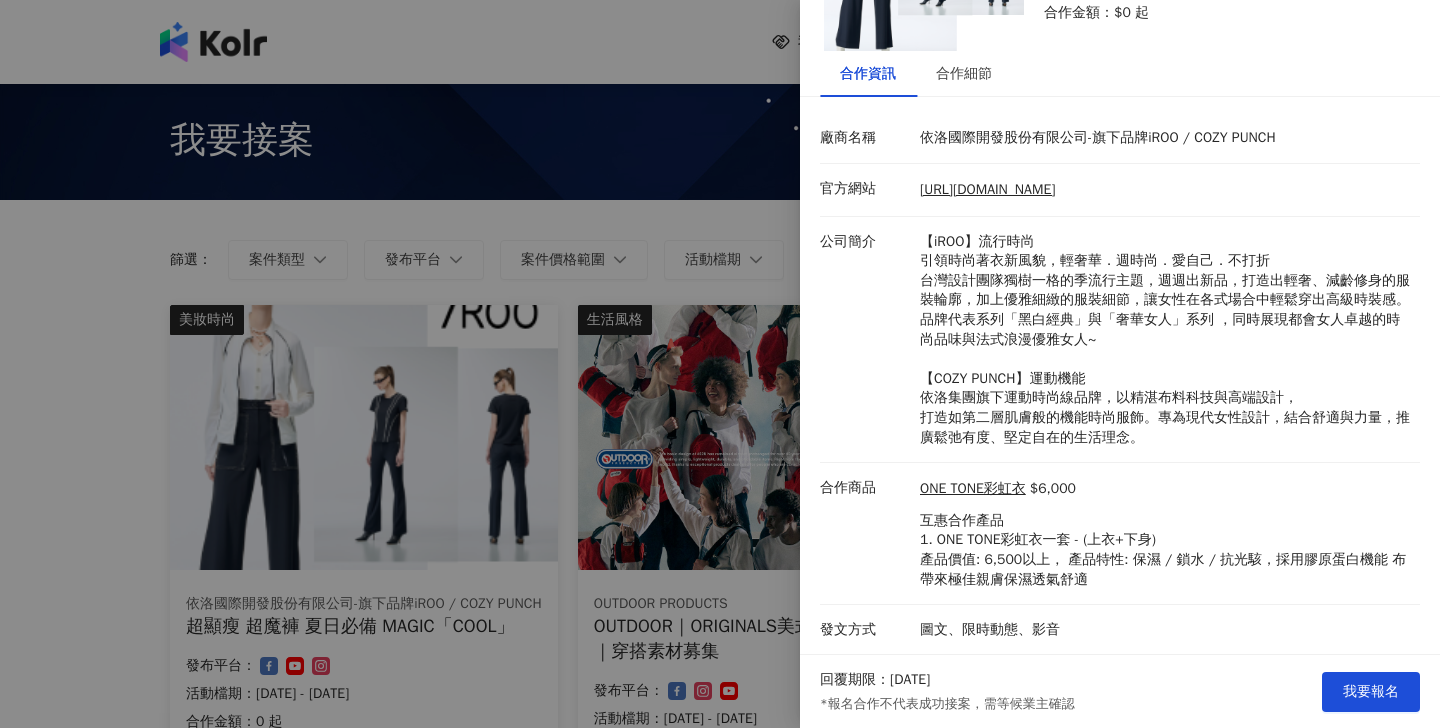 scroll, scrollTop: 193, scrollLeft: 0, axis: vertical 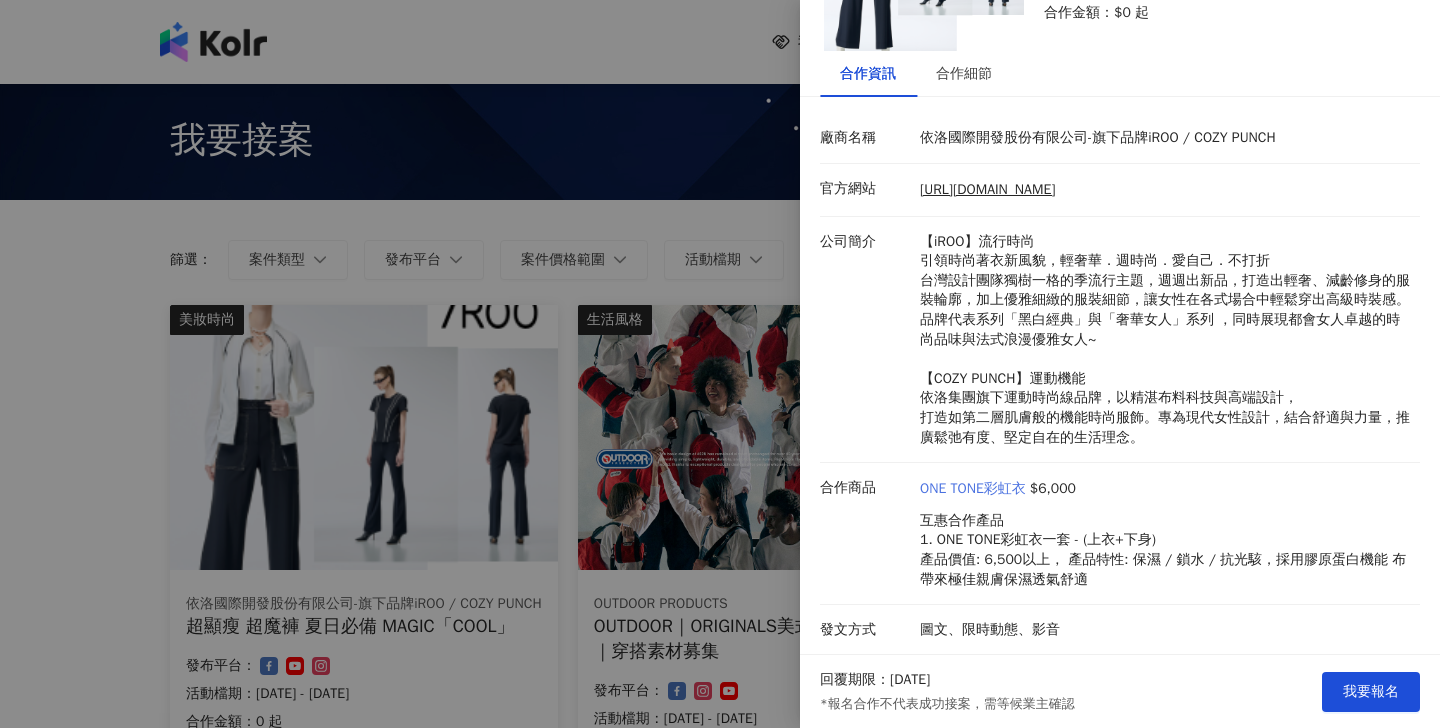 click on "ONE TONE彩虹衣" at bounding box center [973, 489] 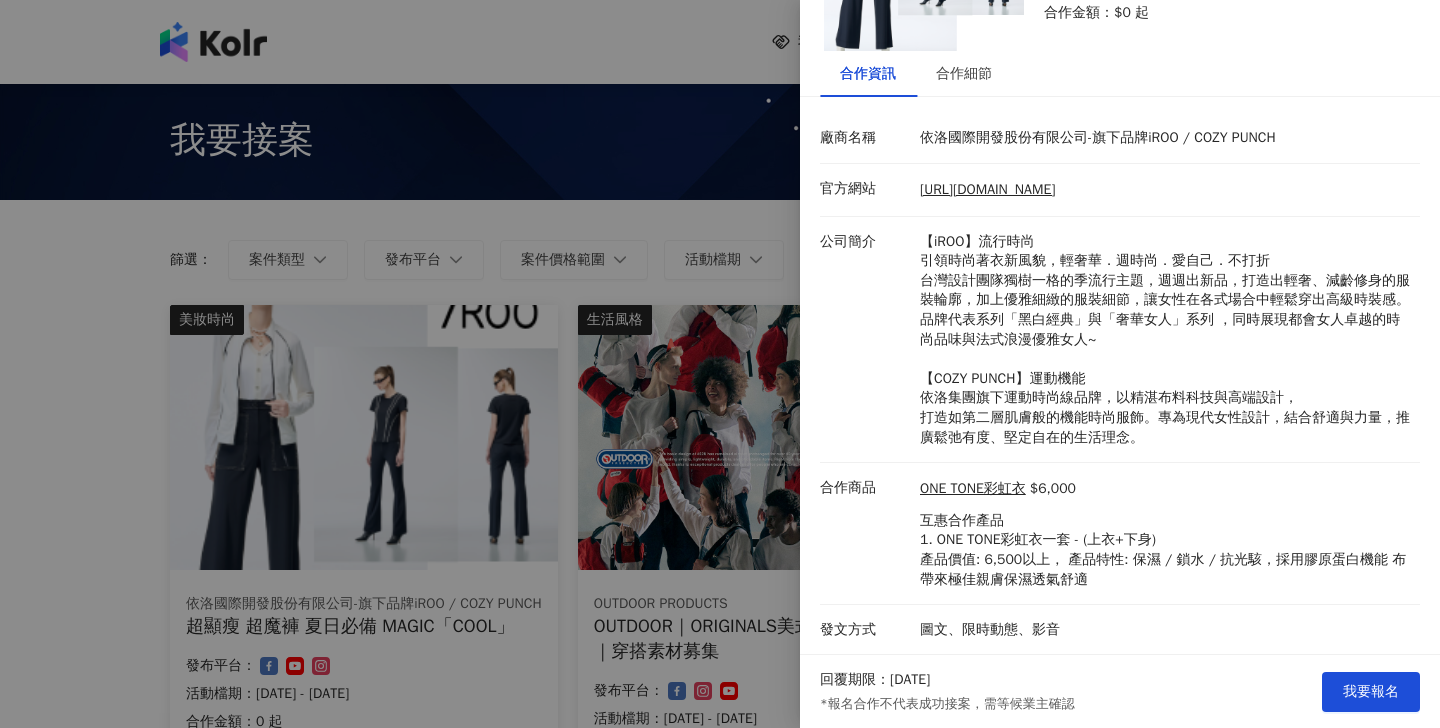 click at bounding box center (720, 364) 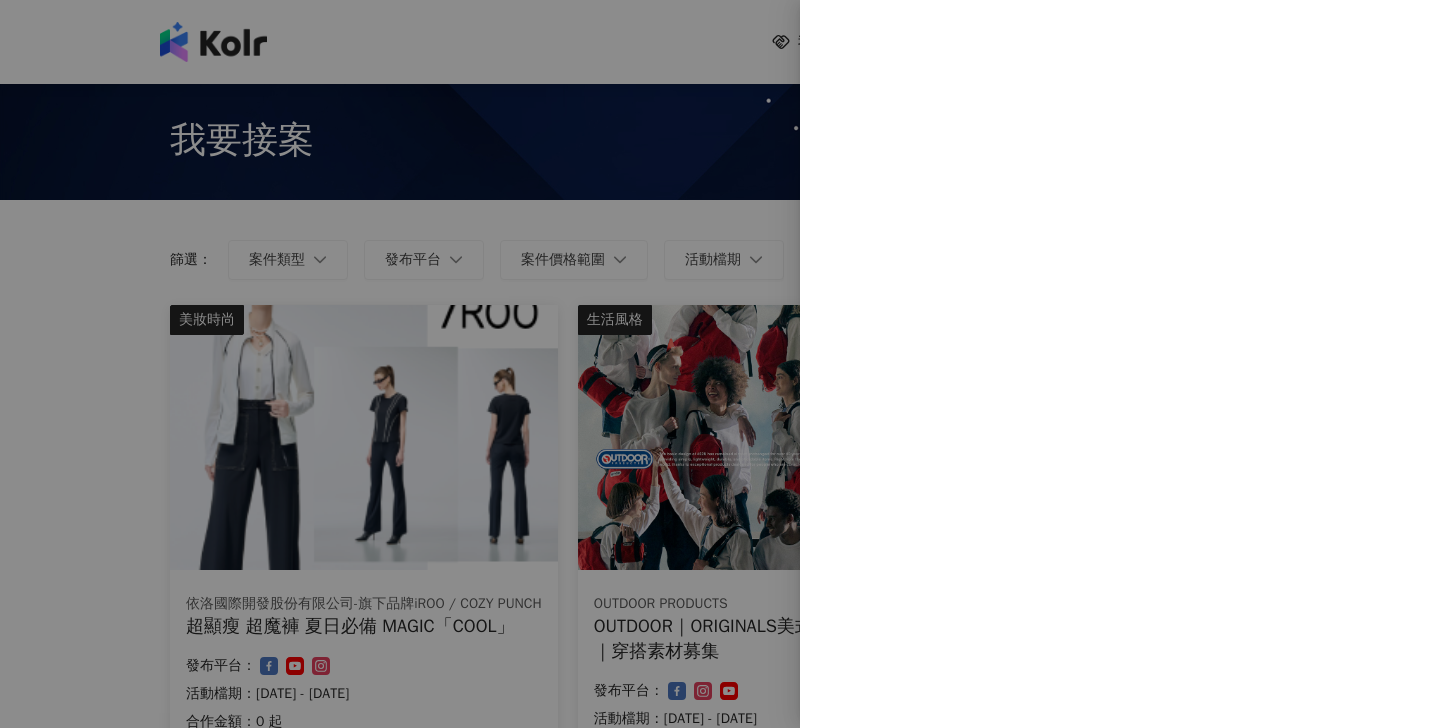 scroll, scrollTop: 0, scrollLeft: 0, axis: both 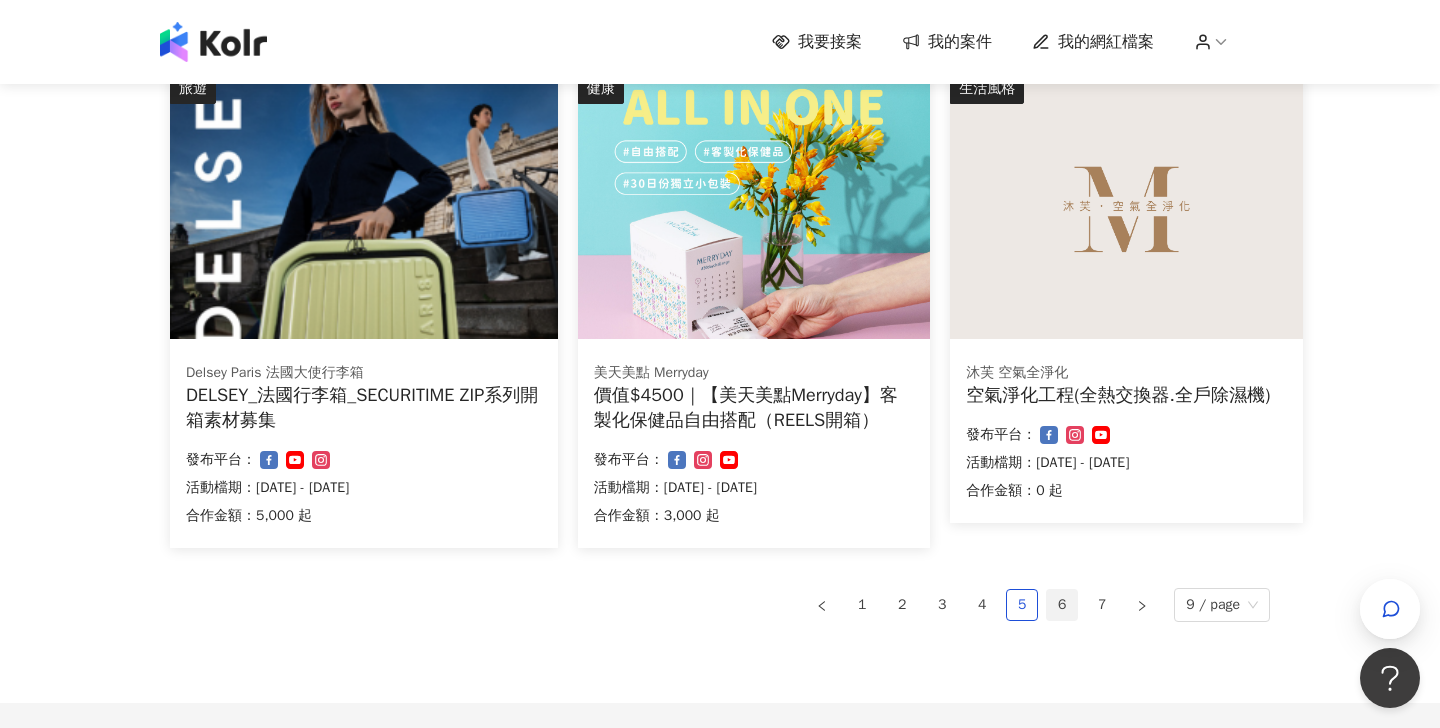 click on "6" at bounding box center (1062, 605) 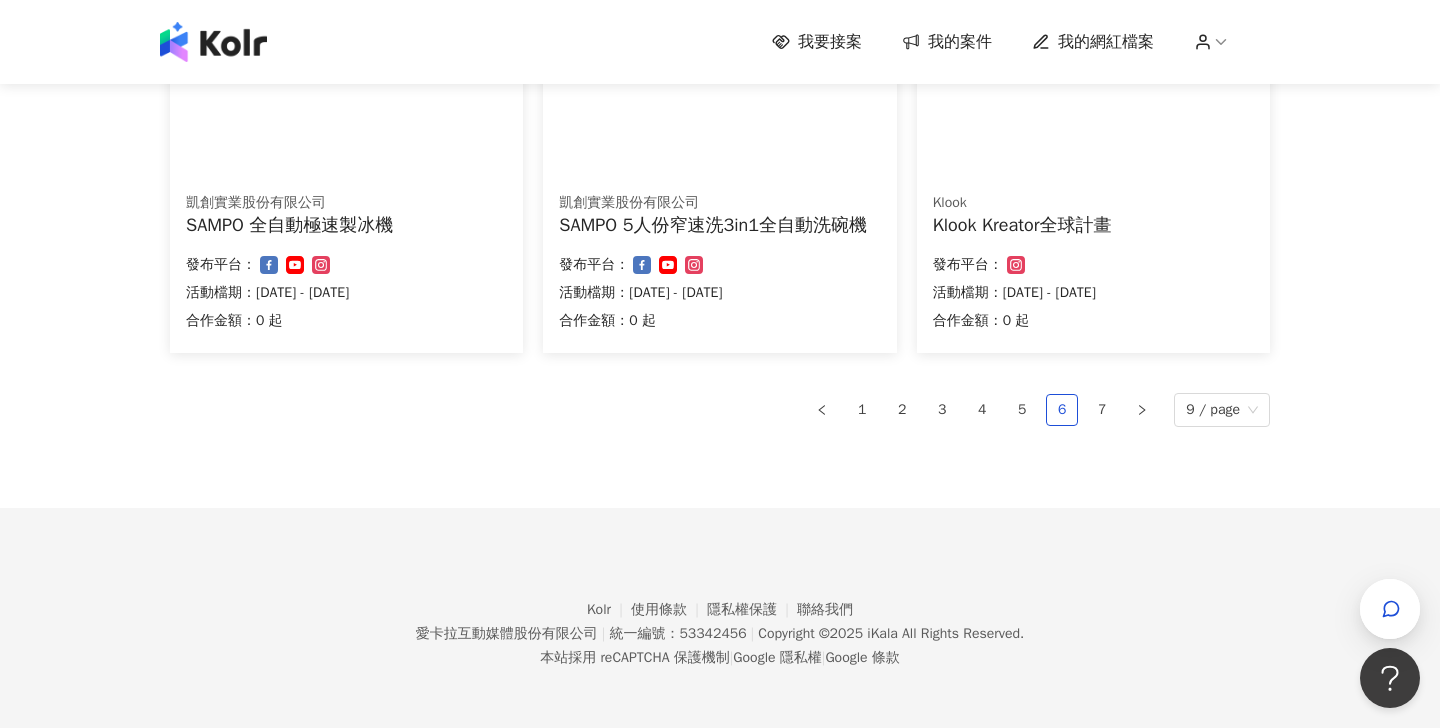 scroll, scrollTop: 1380, scrollLeft: 0, axis: vertical 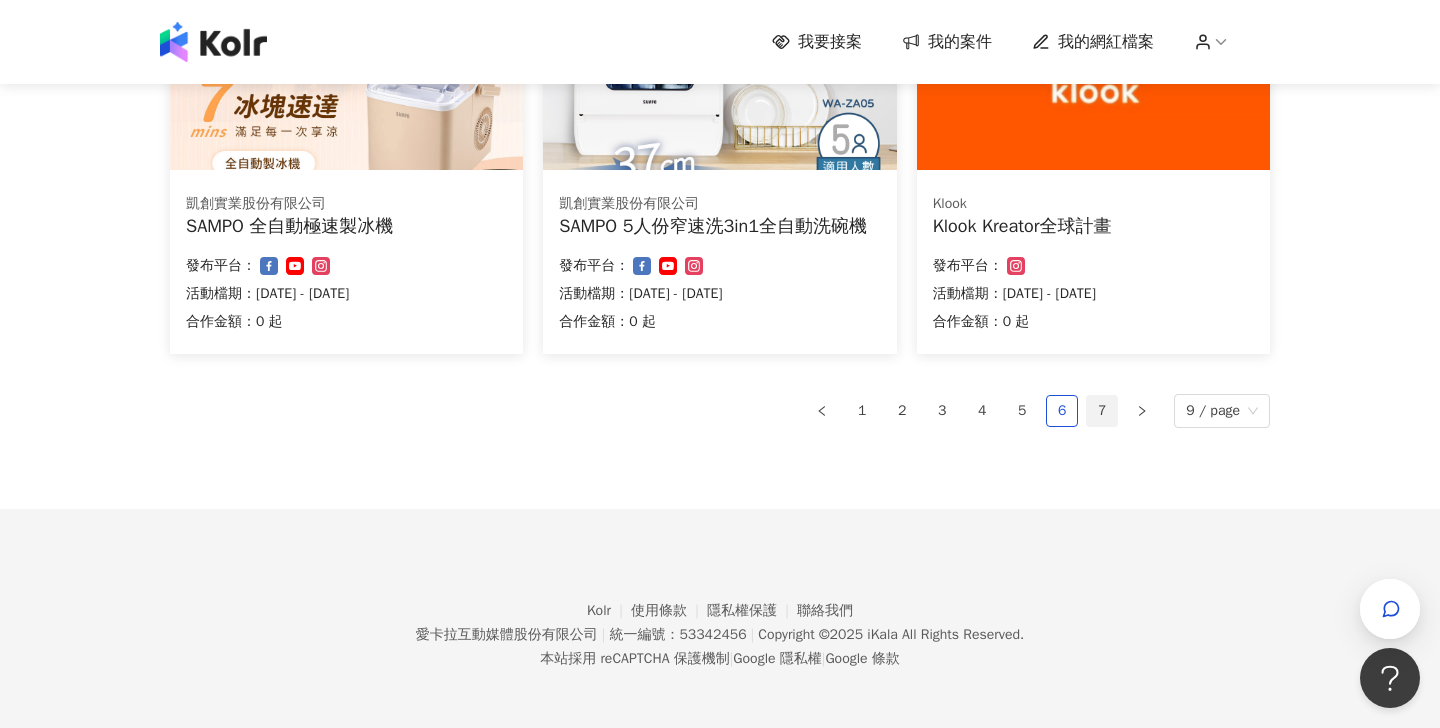 click on "7" at bounding box center (1102, 411) 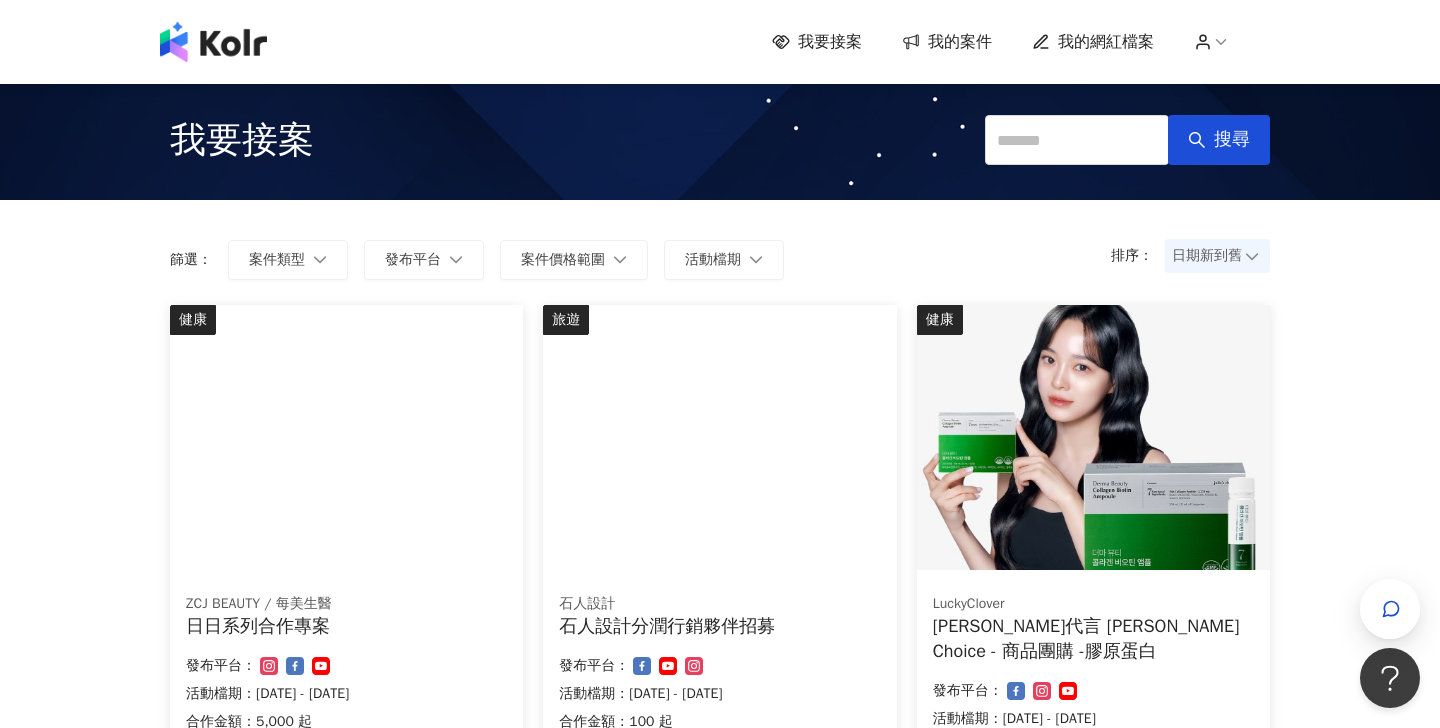 scroll, scrollTop: 34, scrollLeft: 0, axis: vertical 